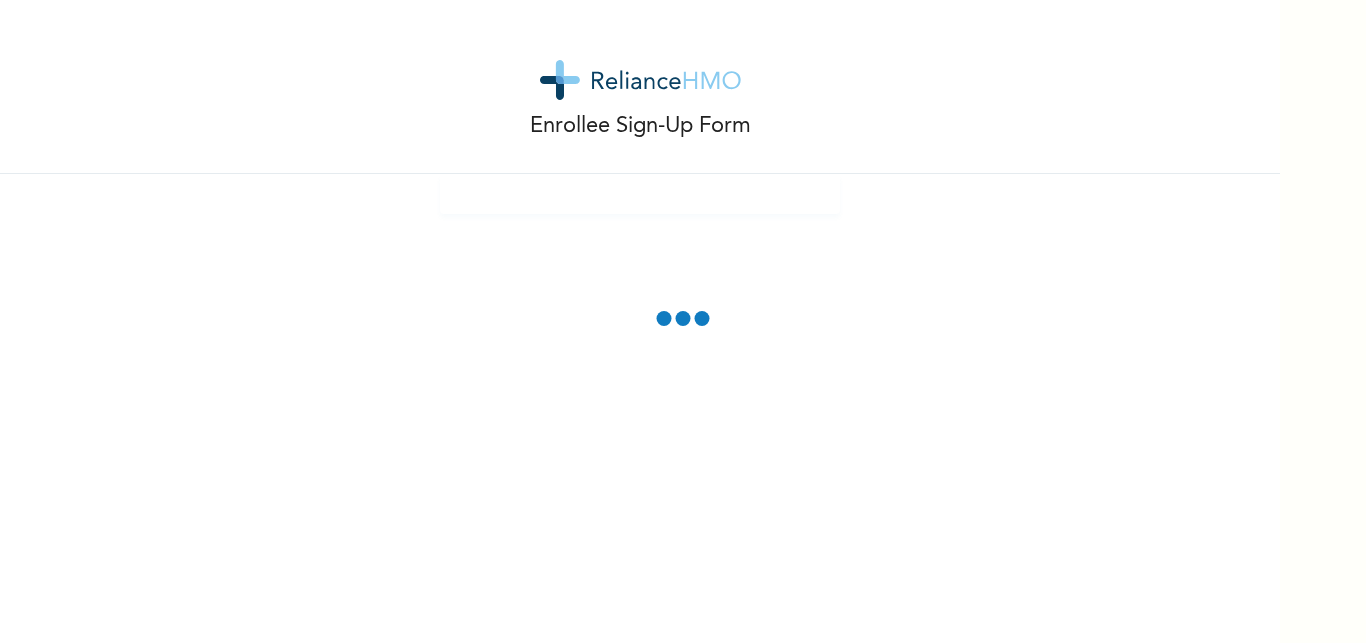 scroll, scrollTop: 0, scrollLeft: 0, axis: both 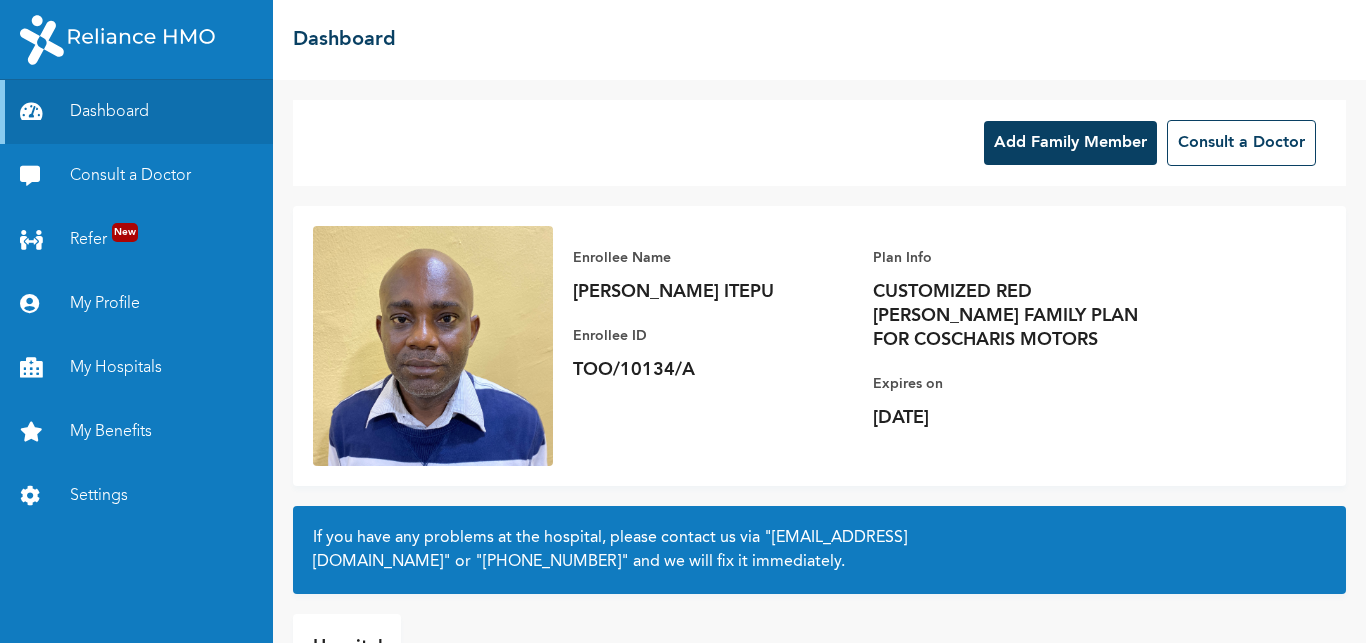 click on "Add Family Member" at bounding box center (1070, 143) 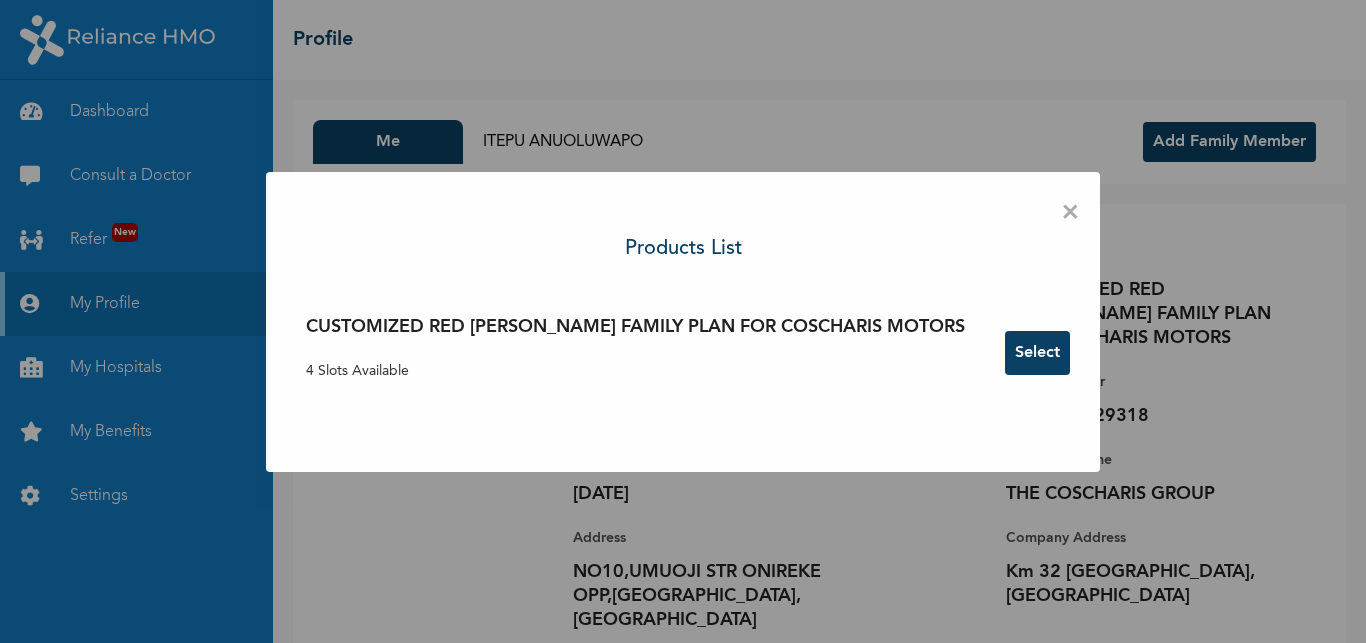 click on "Select" at bounding box center [1037, 353] 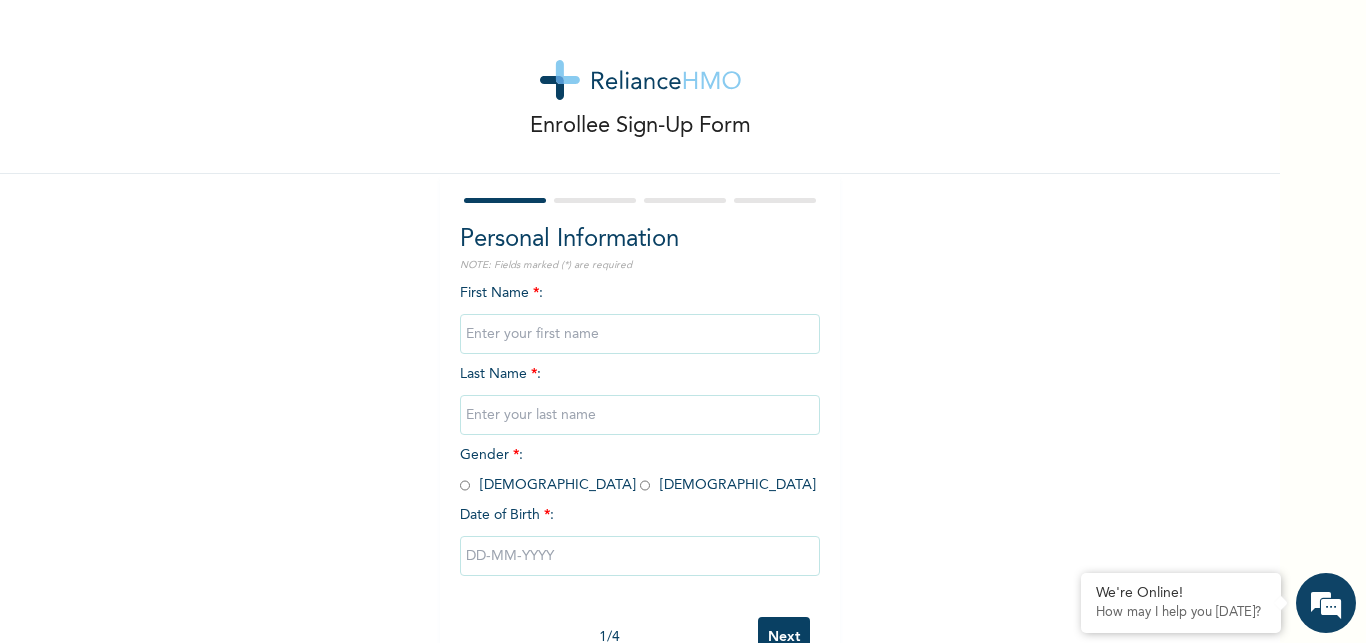 click at bounding box center (640, 334) 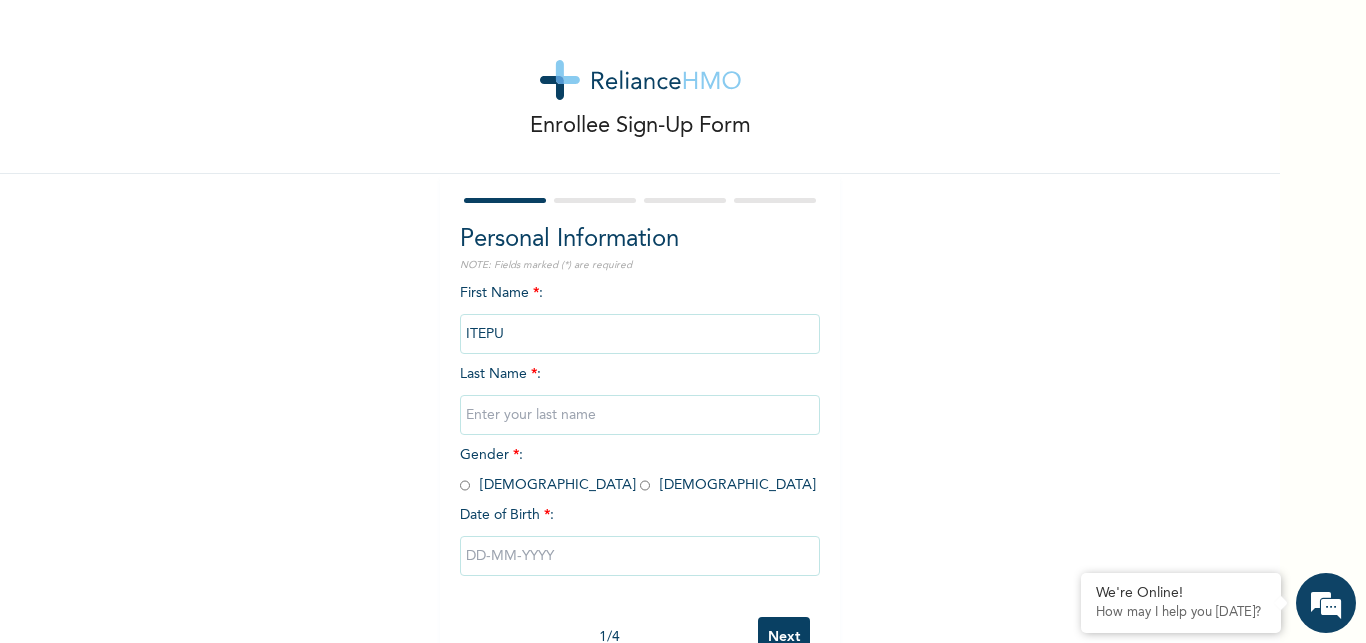 scroll, scrollTop: 0, scrollLeft: 0, axis: both 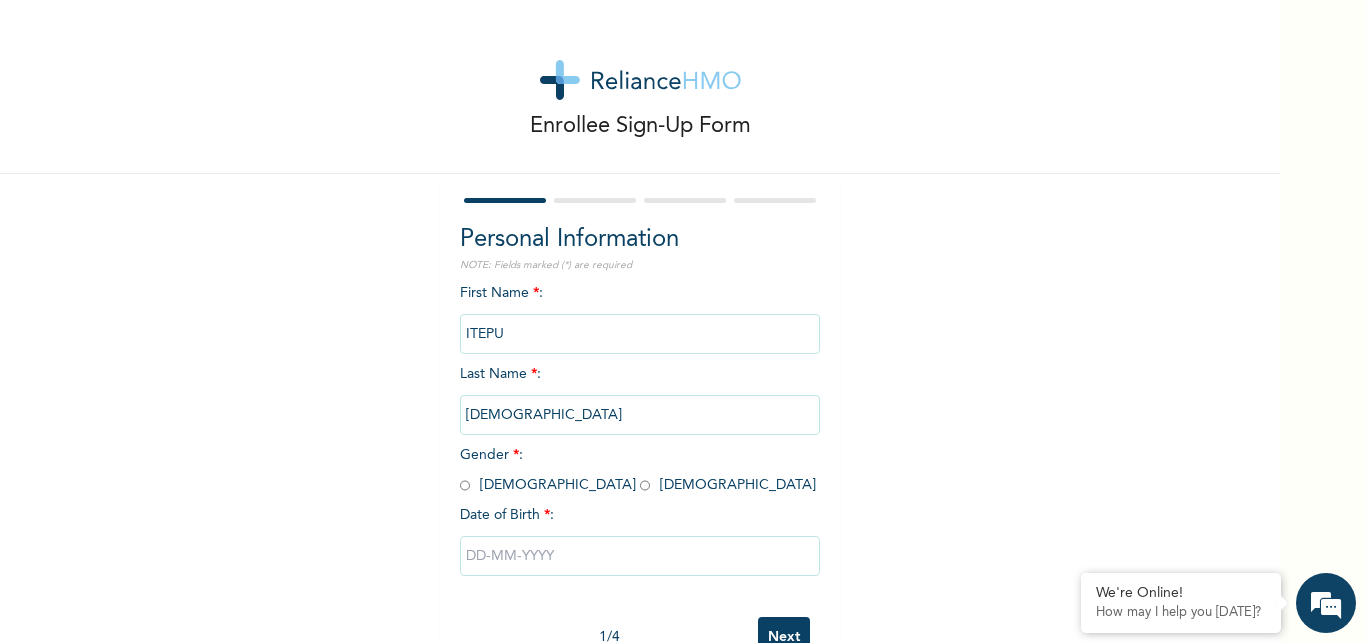 type on "[DEMOGRAPHIC_DATA]" 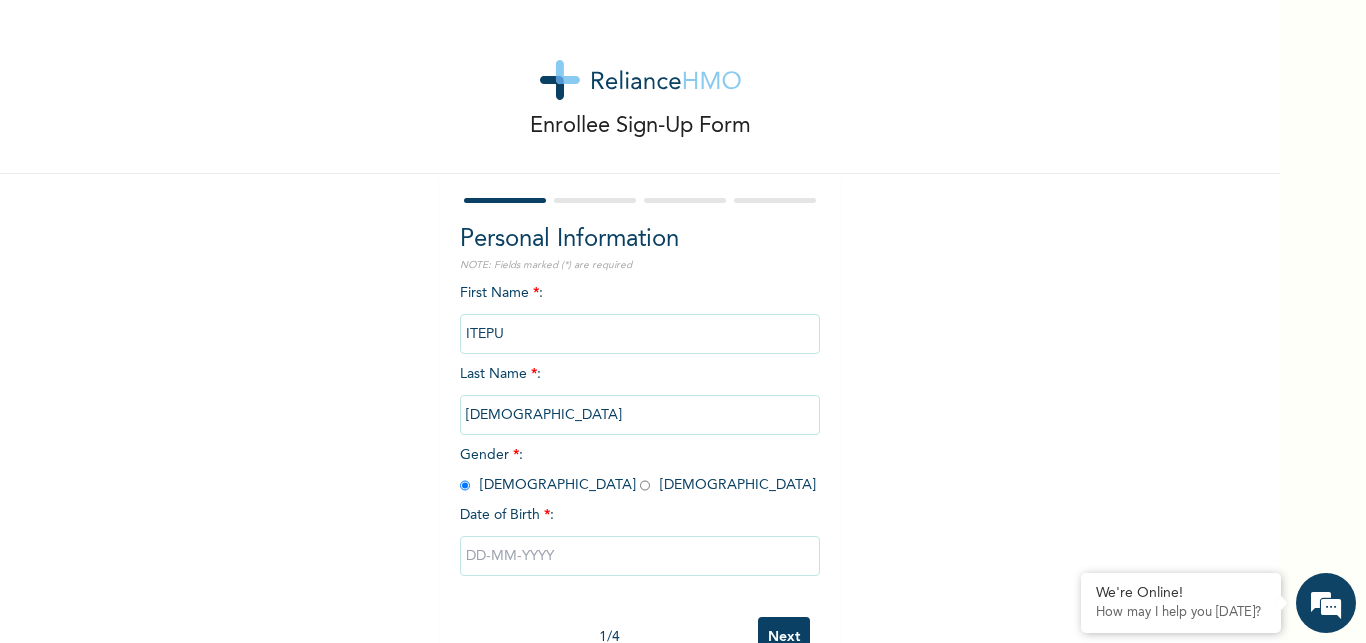radio on "true" 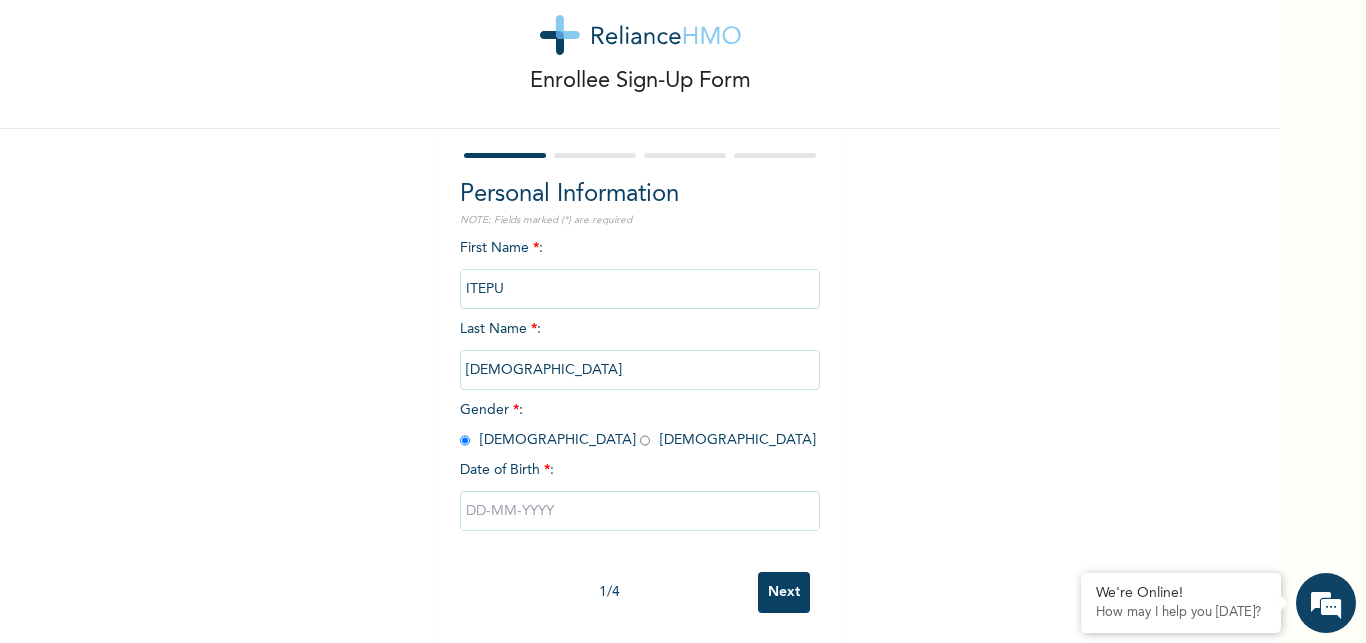 click at bounding box center [640, 511] 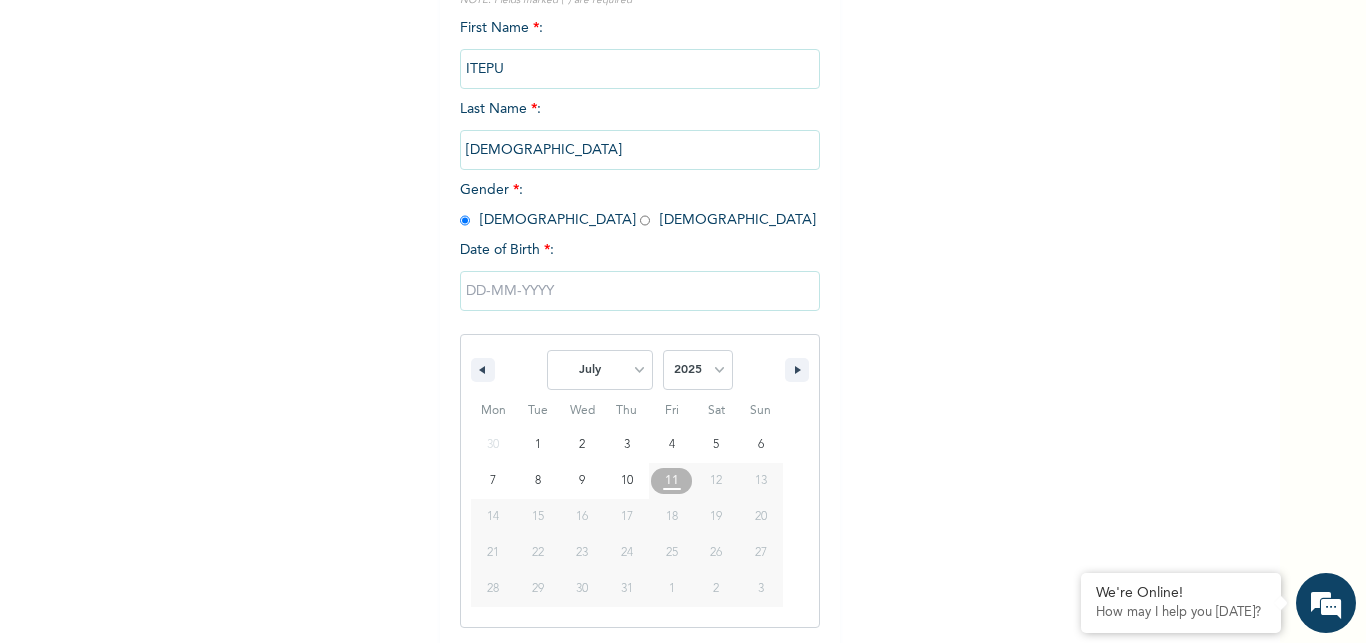 scroll, scrollTop: 268, scrollLeft: 0, axis: vertical 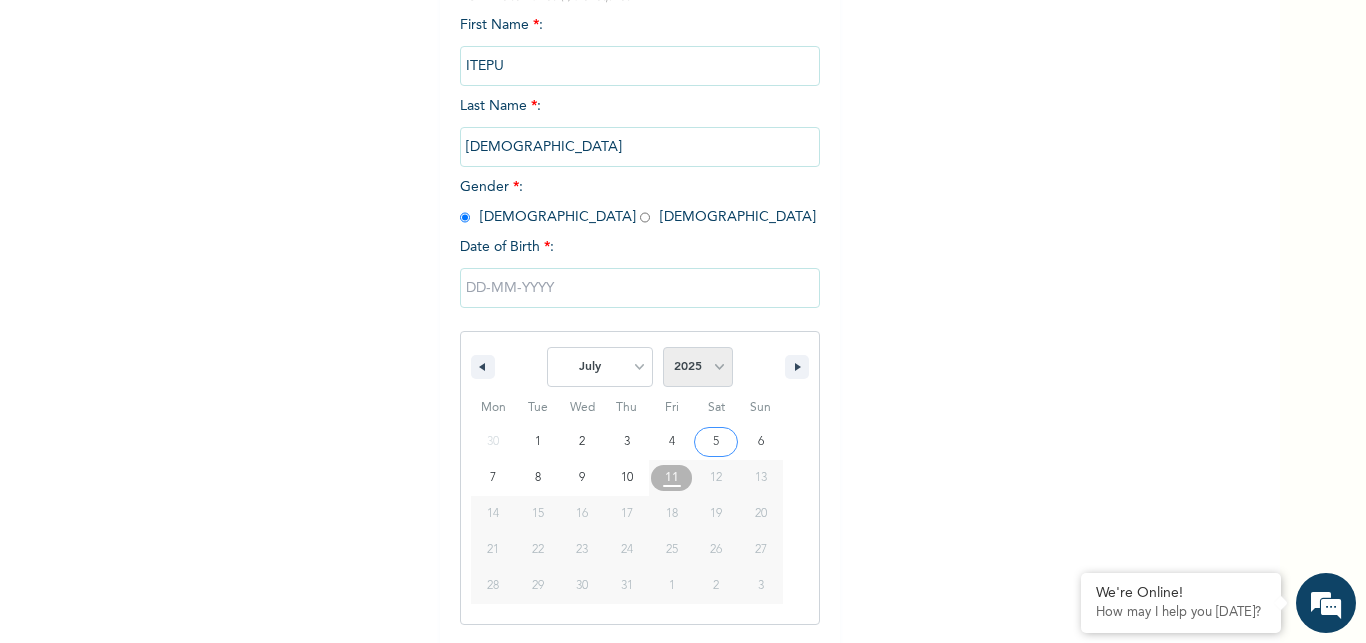 click on "2025 2024 2023 2022 2021 2020 2019 2018 2017 2016 2015 2014 2013 2012 2011 2010 2009 2008 2007 2006 2005 2004 2003 2002 2001 2000 1999 1998 1997 1996 1995 1994 1993 1992 1991 1990 1989 1988 1987 1986 1985 1984 1983 1982 1981 1980 1979 1978 1977 1976 1975 1974 1973 1972 1971 1970 1969 1968 1967 1966 1965 1964 1963 1962 1961 1960 1959 1958 1957 1956 1955 1954 1953 1952 1951 1950 1949 1948 1947 1946 1945 1944 1943 1942 1941 1940 1939 1938 1937 1936 1935 1934 1933 1932 1931 1930 1929 1928 1927 1926 1925 1924 1923 1922 1921 1920 1919 1918 1917 1916 1915 1914 1913 1912 1911 1910 1909 1908 1907 1906 1905" at bounding box center [698, 367] 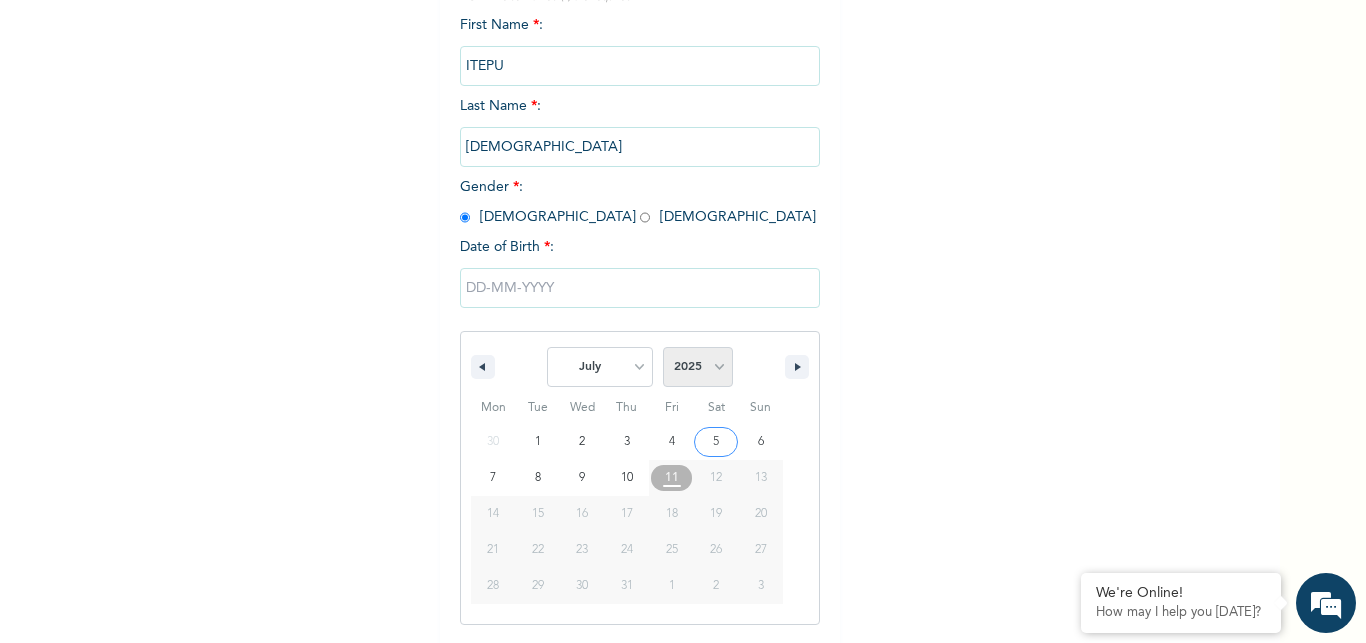 select on "2013" 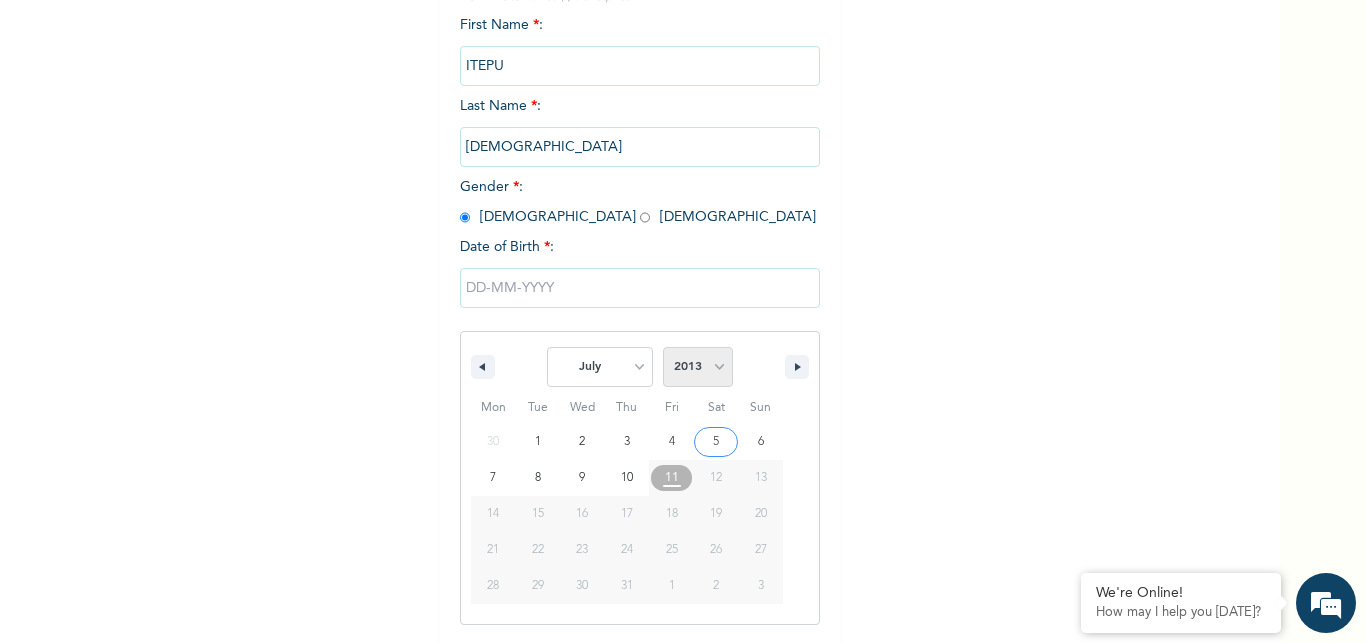 click on "2013" at bounding box center [0, 0] 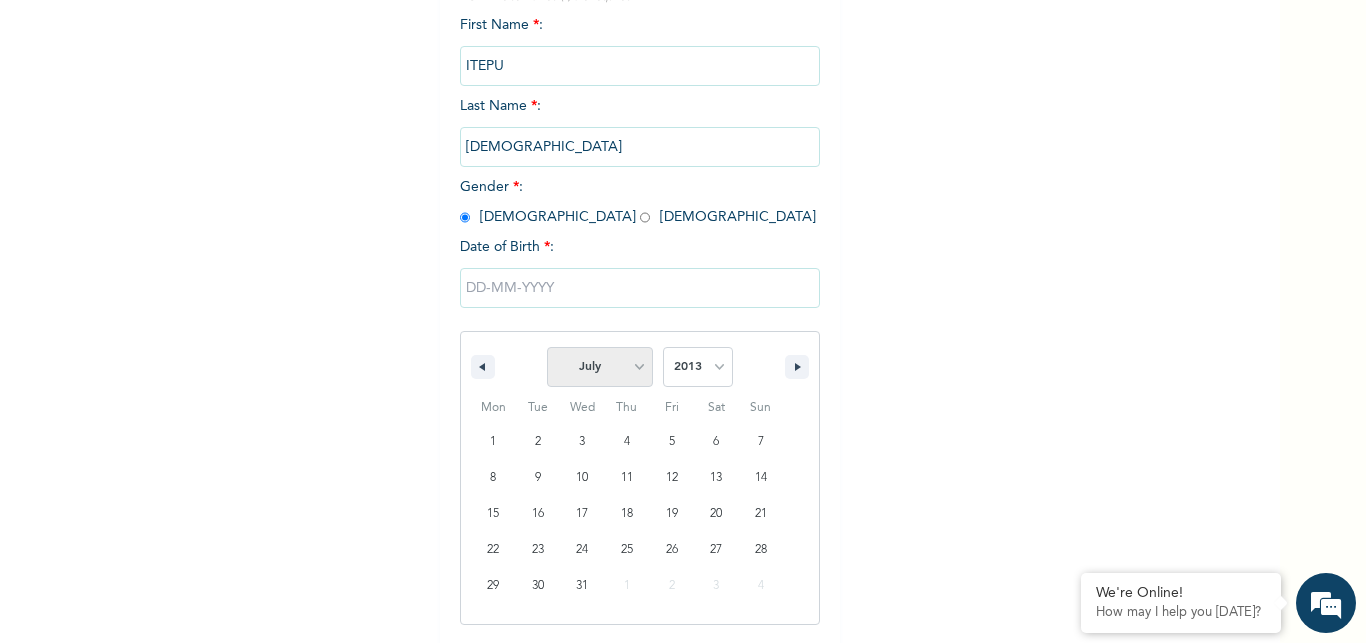 click on "January February March April May June July August September October November December" at bounding box center [600, 367] 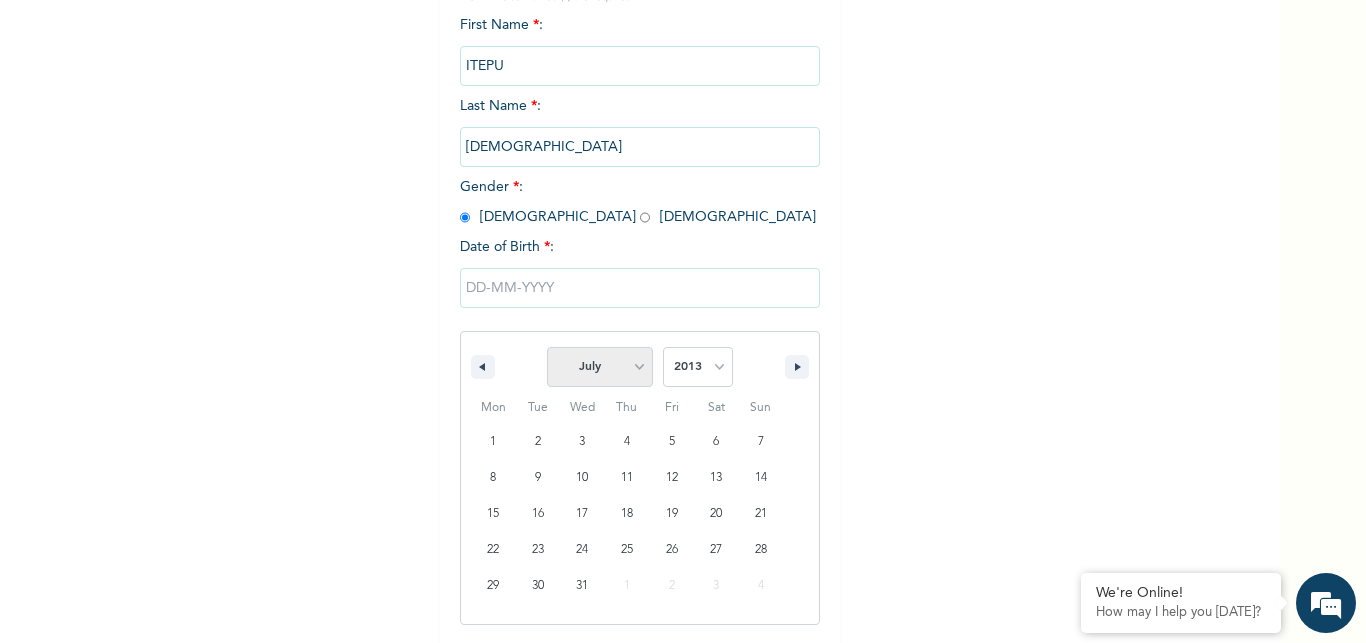 select on "8" 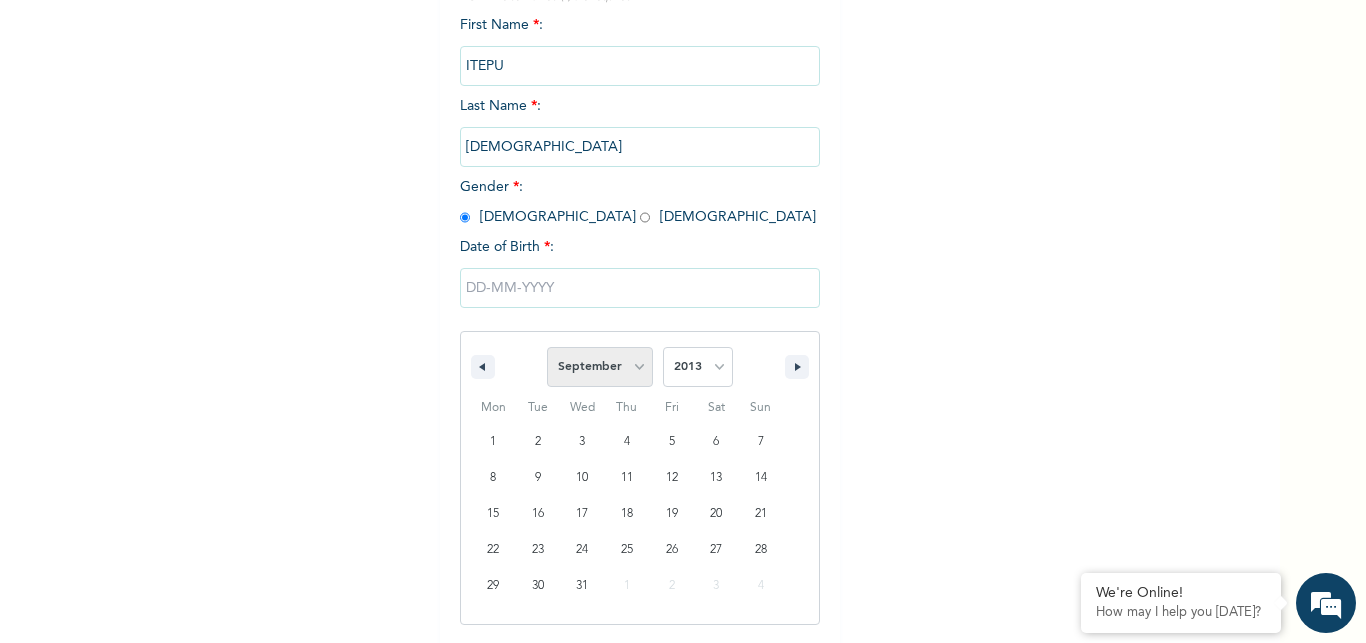 click on "September" at bounding box center [0, 0] 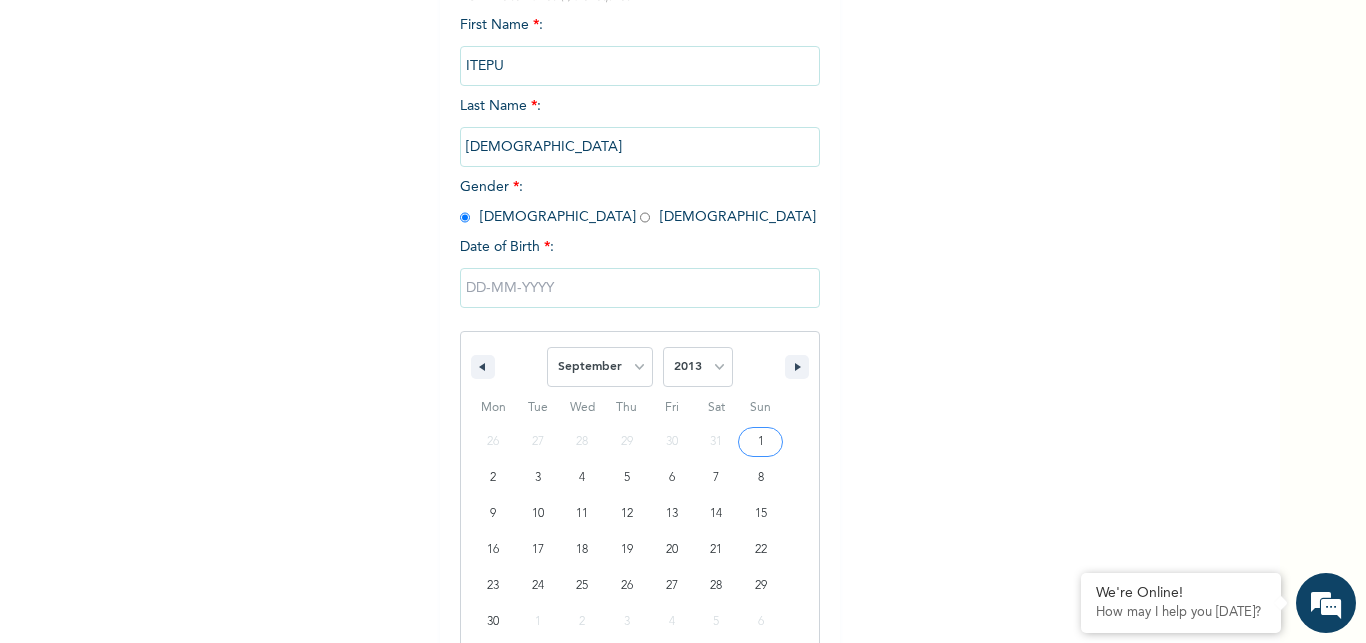 type on "[DATE]" 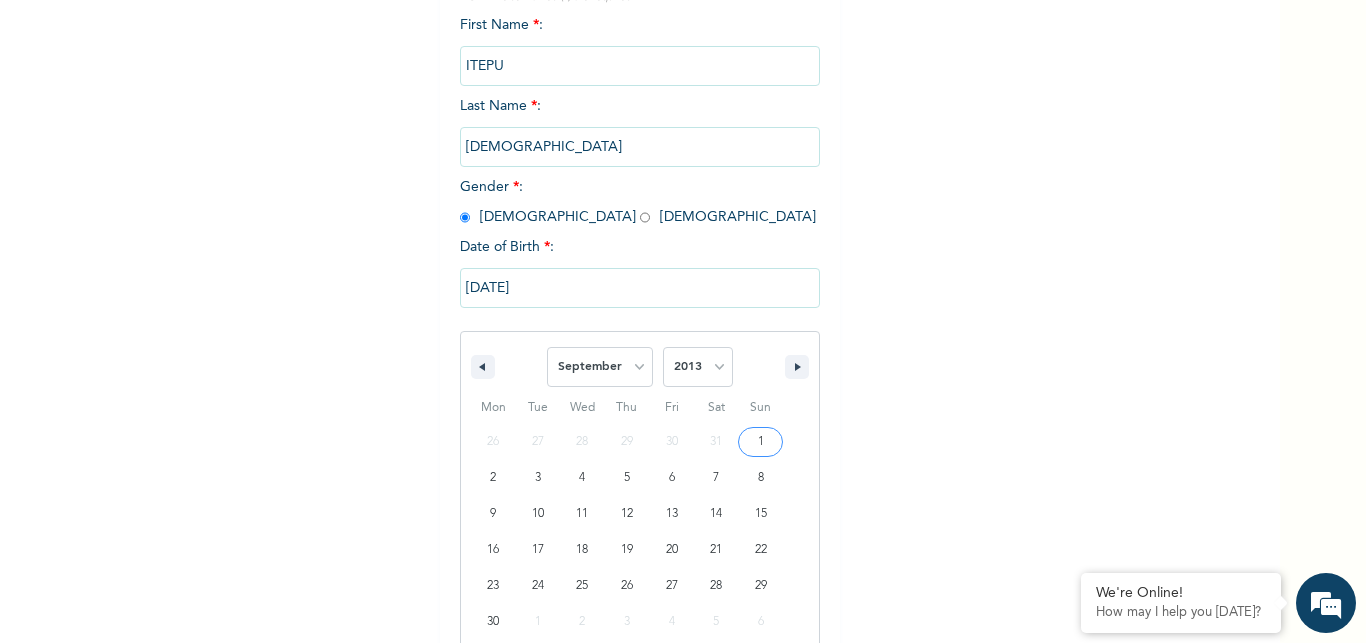 scroll, scrollTop: 62, scrollLeft: 0, axis: vertical 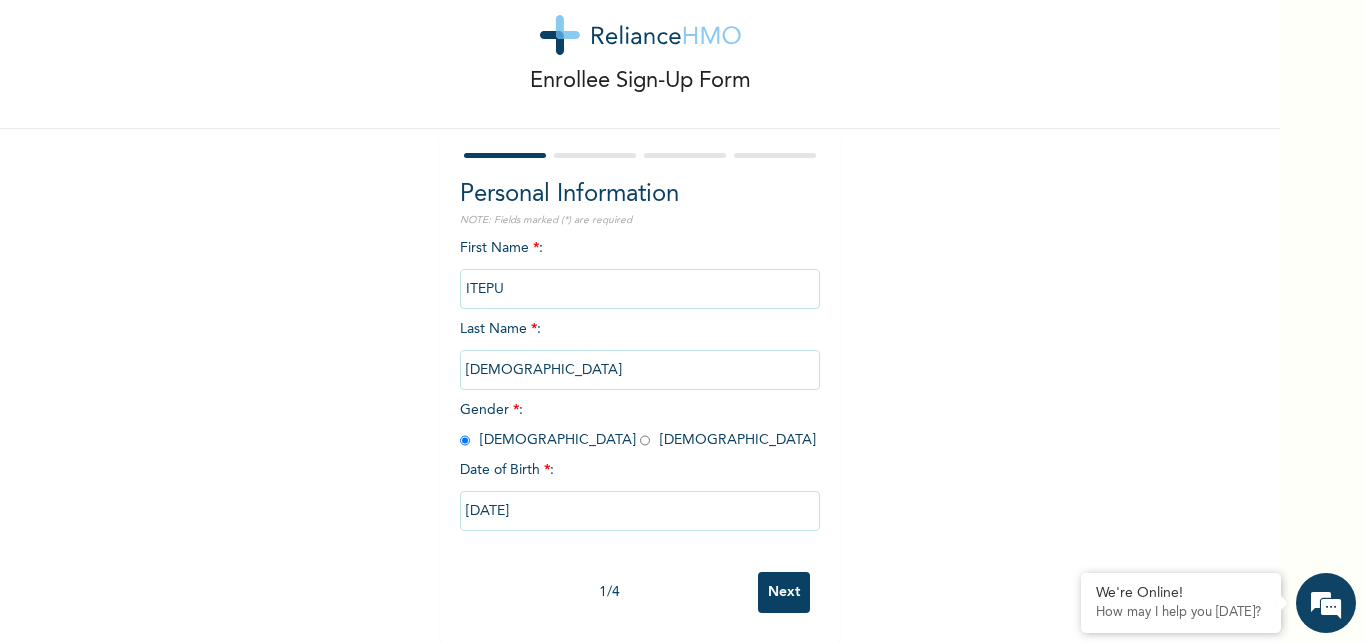 click on "Next" at bounding box center [784, 592] 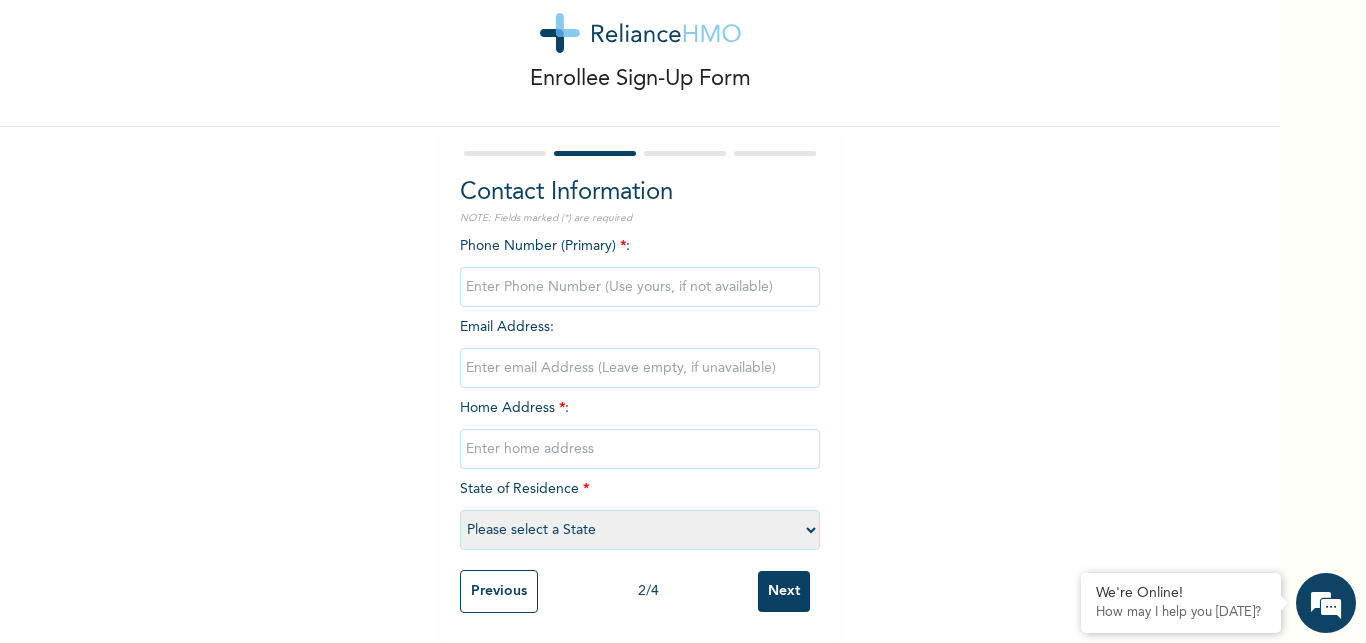 click on "Phone Number (Primary)   * :" at bounding box center (640, 266) 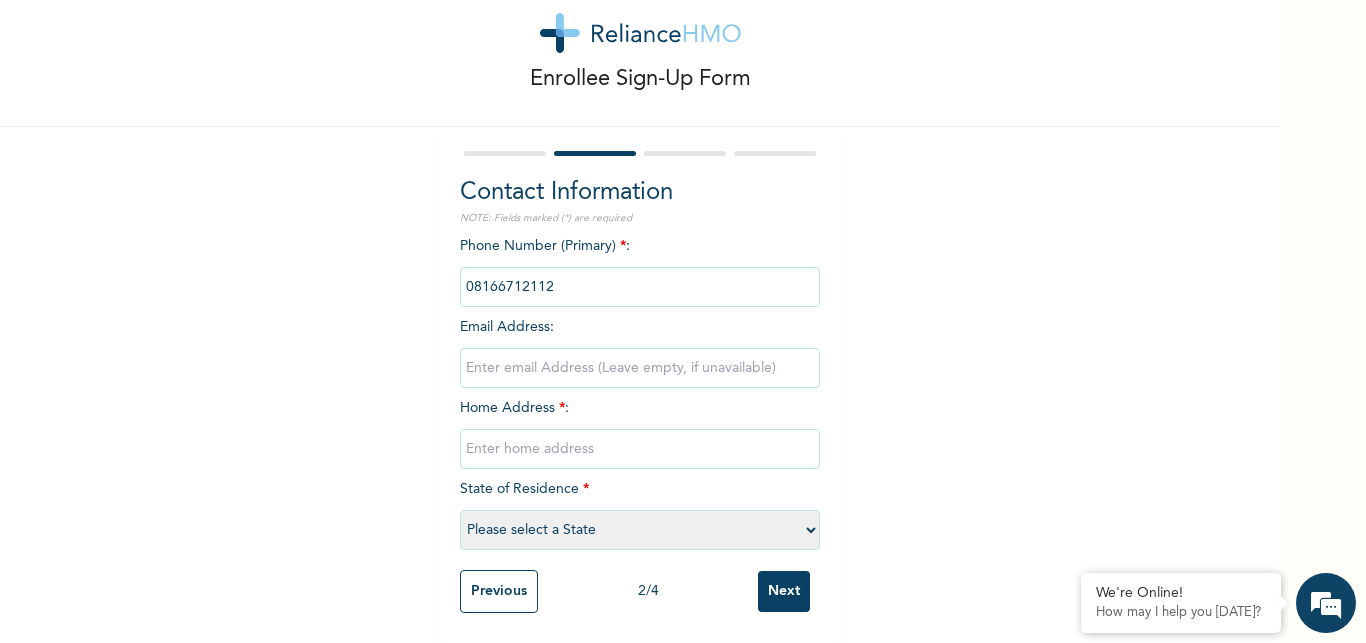 type on "08166712112" 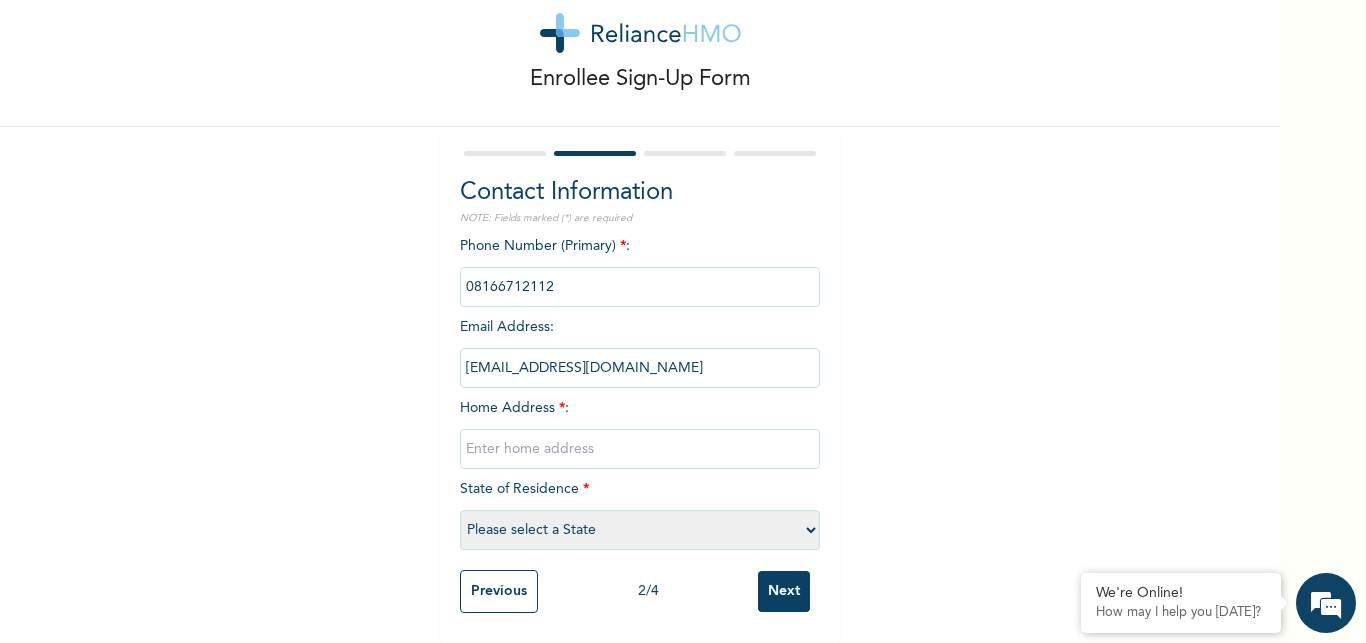 type on "[EMAIL_ADDRESS][DOMAIN_NAME]" 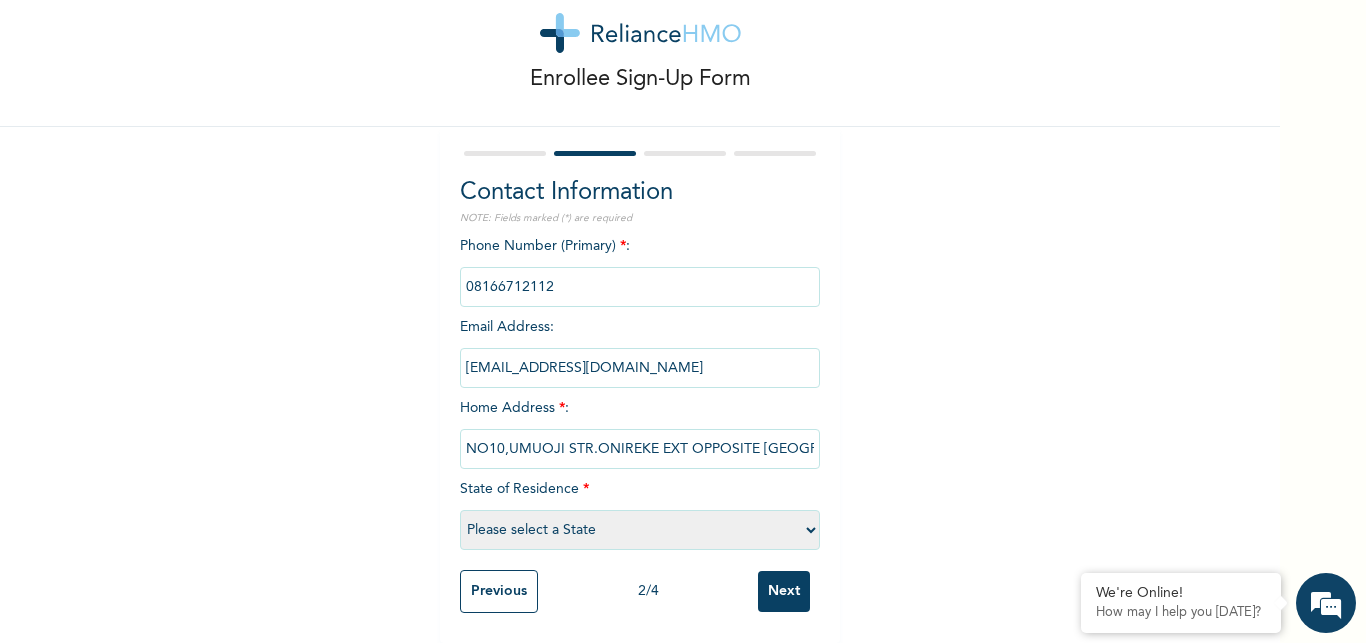 scroll, scrollTop: 0, scrollLeft: 102, axis: horizontal 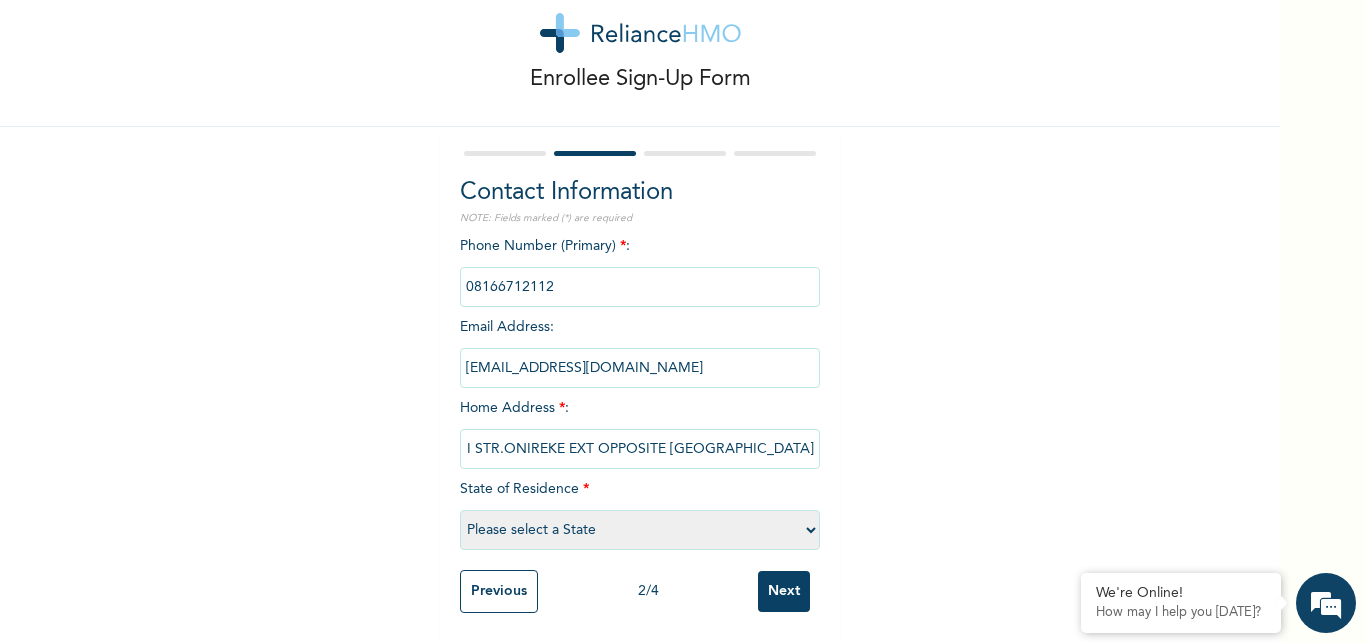 type on "NO10,UMUOJI STR.ONIREKE EXT OPPOSITE [GEOGRAPHIC_DATA]" 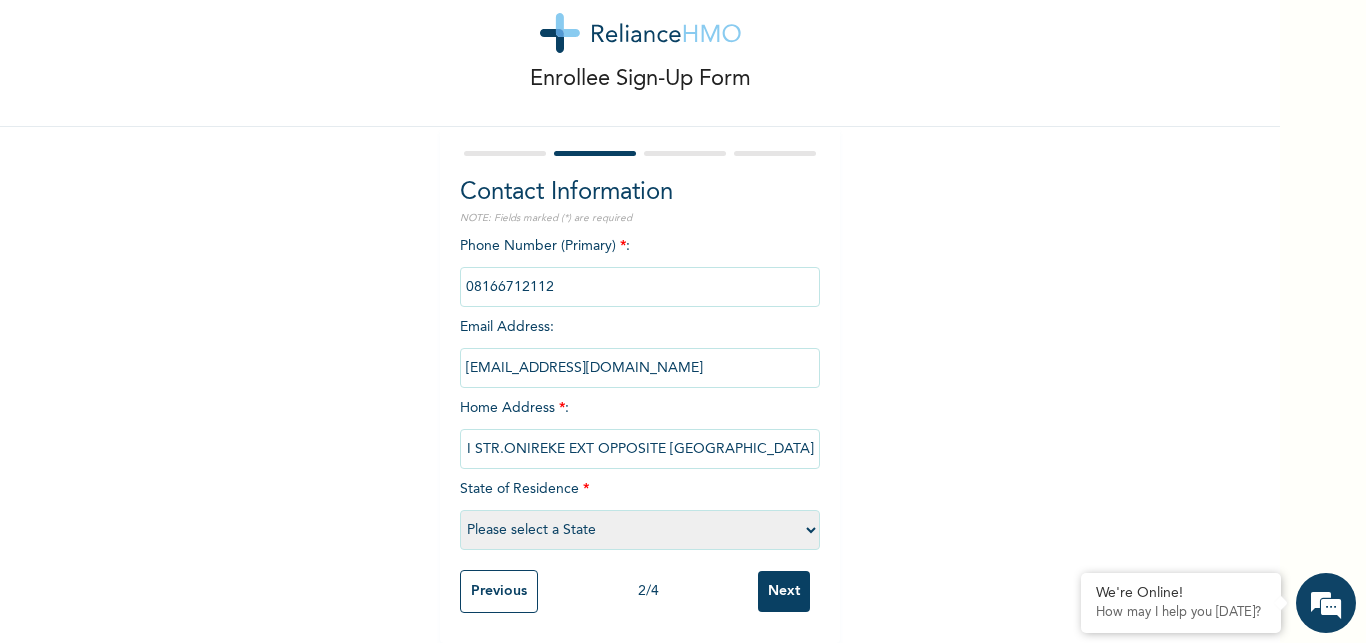 click on "Please select a State [PERSON_NAME] (FCT) [PERSON_NAME] Ibom [GEOGRAPHIC_DATA] Bauchi Bayelsa Benue Borno Cross River [GEOGRAPHIC_DATA] [GEOGRAPHIC_DATA] [GEOGRAPHIC_DATA] Ekiti [GEOGRAPHIC_DATA] Gombe Imo Jigawa [GEOGRAPHIC_DATA] [GEOGRAPHIC_DATA] [GEOGRAPHIC_DATA] [GEOGRAPHIC_DATA] [GEOGRAPHIC_DATA] [GEOGRAPHIC_DATA] [GEOGRAPHIC_DATA] [GEOGRAPHIC_DATA] [GEOGRAPHIC_DATA] [GEOGRAPHIC_DATA] [GEOGRAPHIC_DATA] Osun Oyo Plateau Rivers [GEOGRAPHIC_DATA] [GEOGRAPHIC_DATA] [GEOGRAPHIC_DATA]" at bounding box center (640, 530) 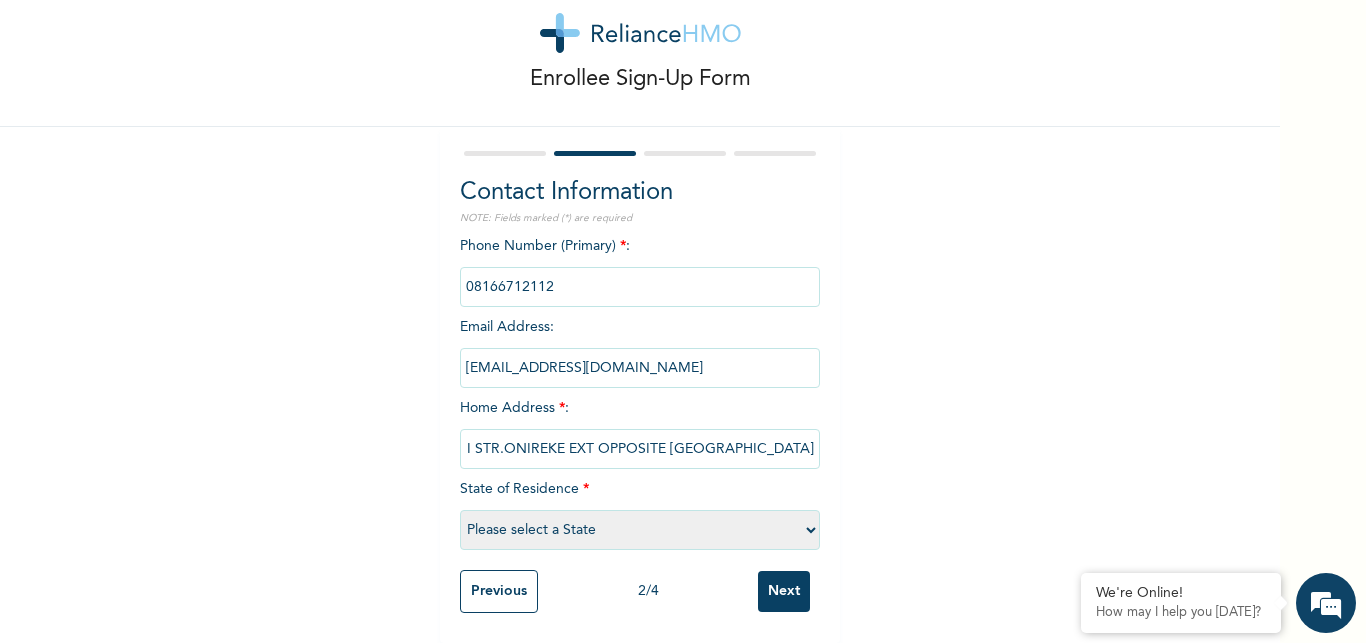 select on "25" 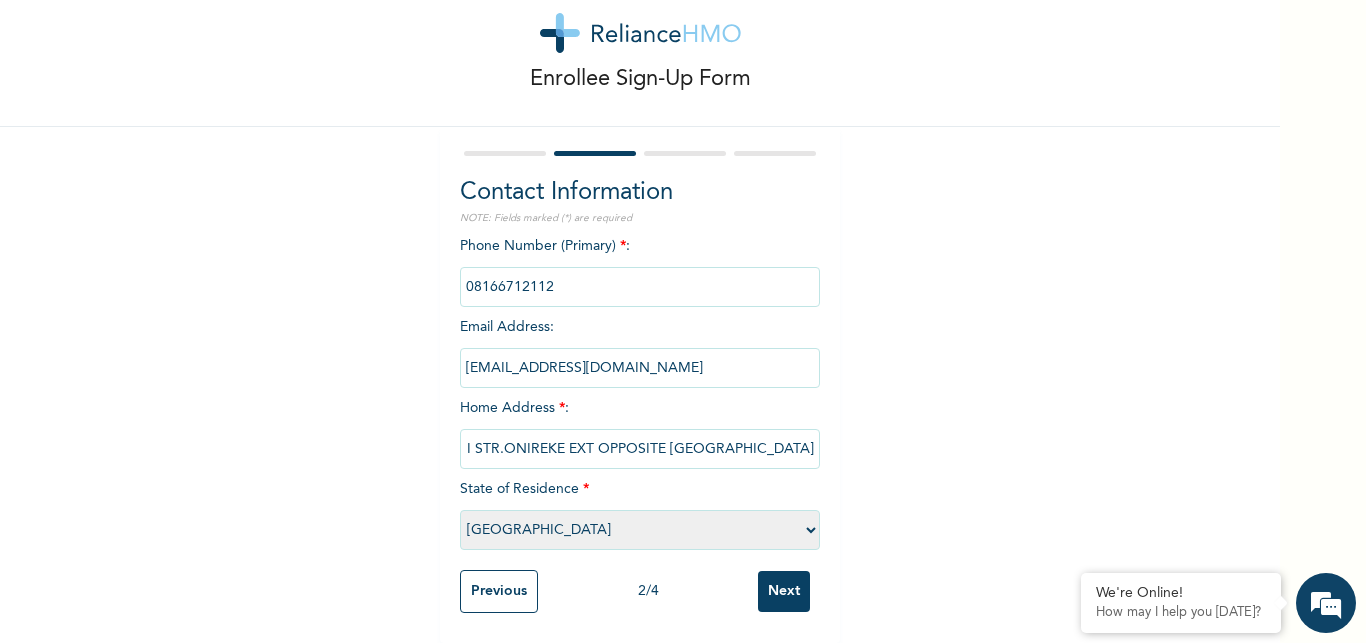click on "[GEOGRAPHIC_DATA]" at bounding box center [0, 0] 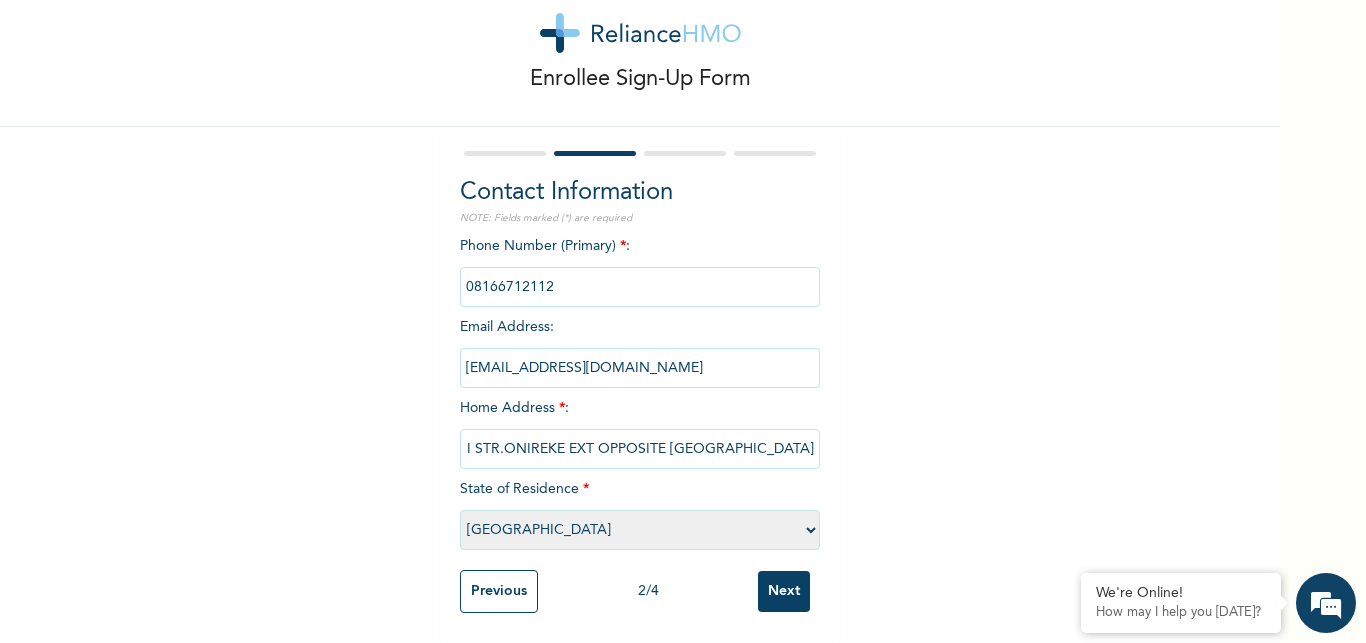 scroll, scrollTop: 64, scrollLeft: 0, axis: vertical 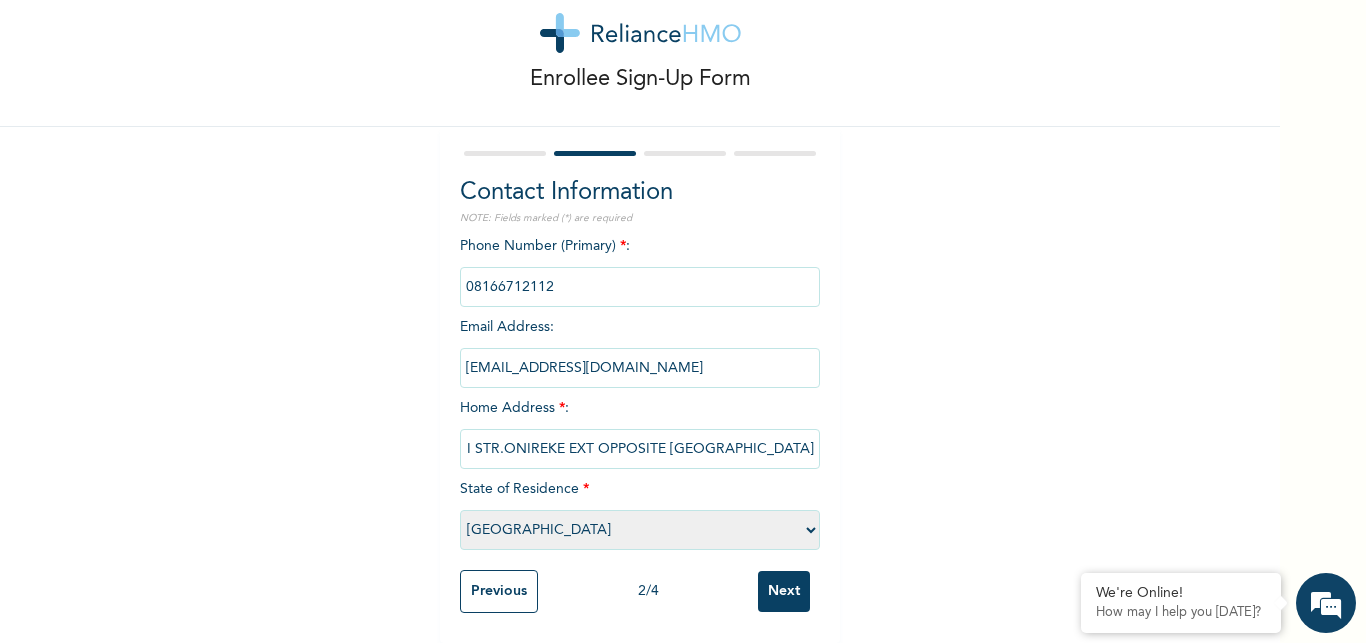 click on "Next" at bounding box center [784, 591] 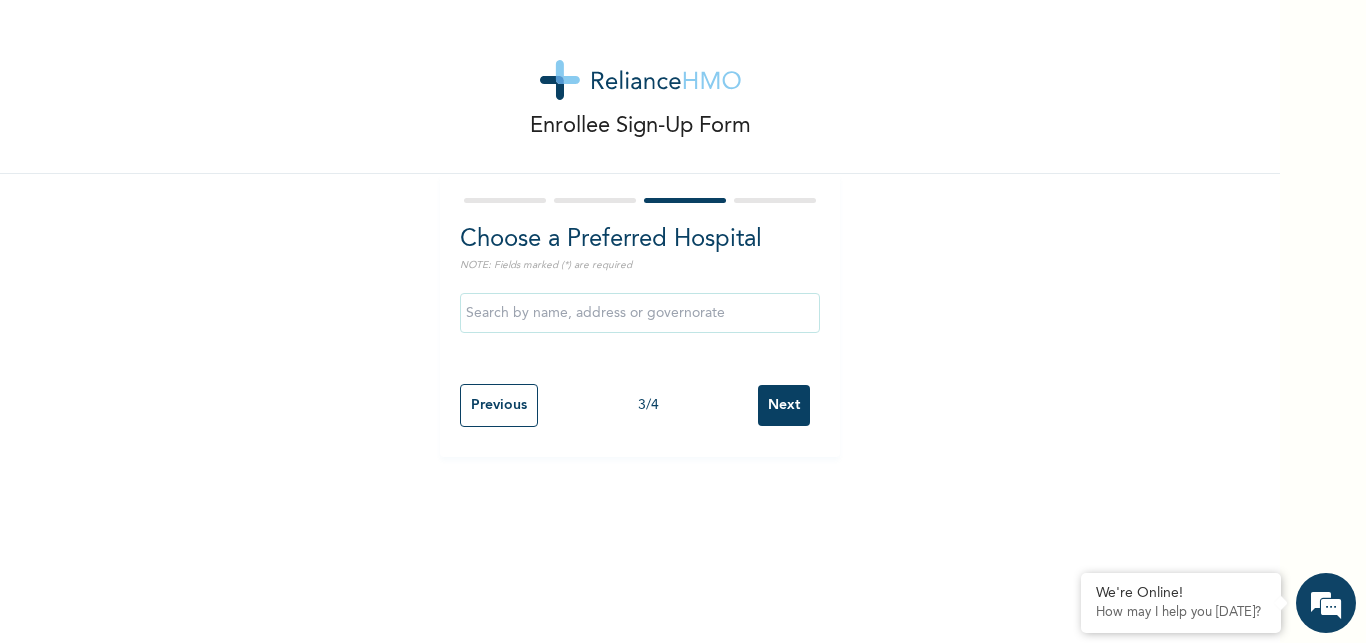 scroll, scrollTop: 0, scrollLeft: 0, axis: both 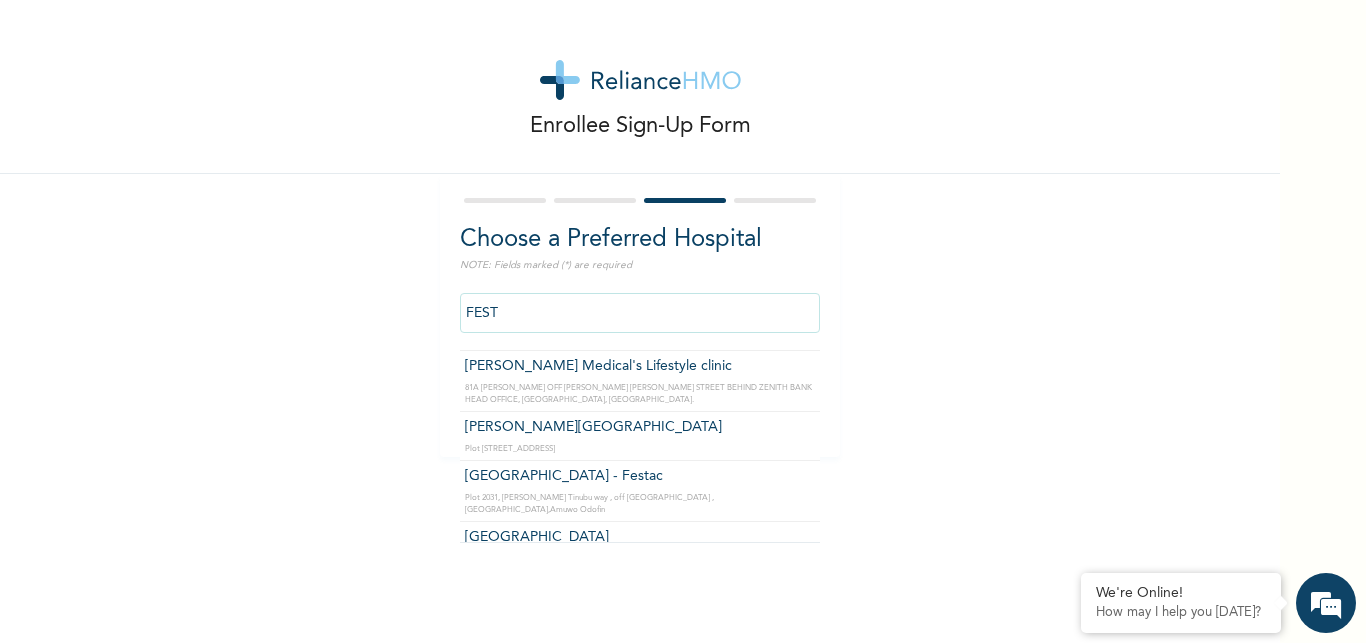 type on "[PERSON_NAME][GEOGRAPHIC_DATA]" 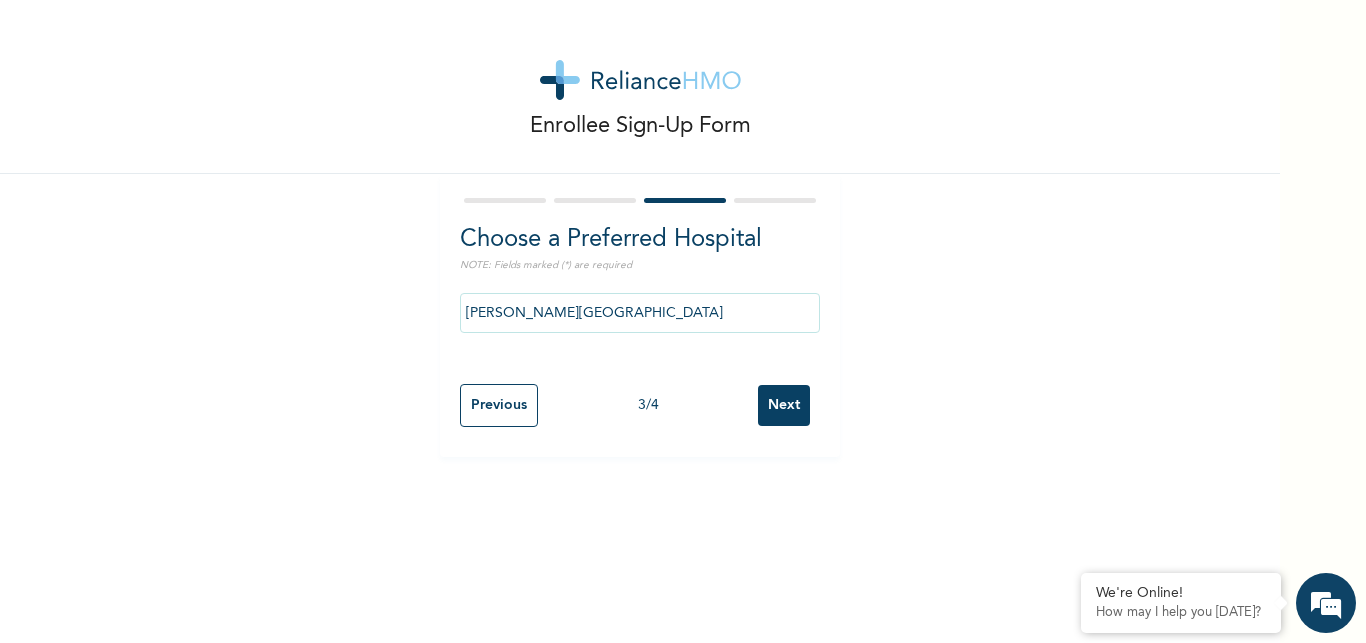 click on "Next" at bounding box center (784, 405) 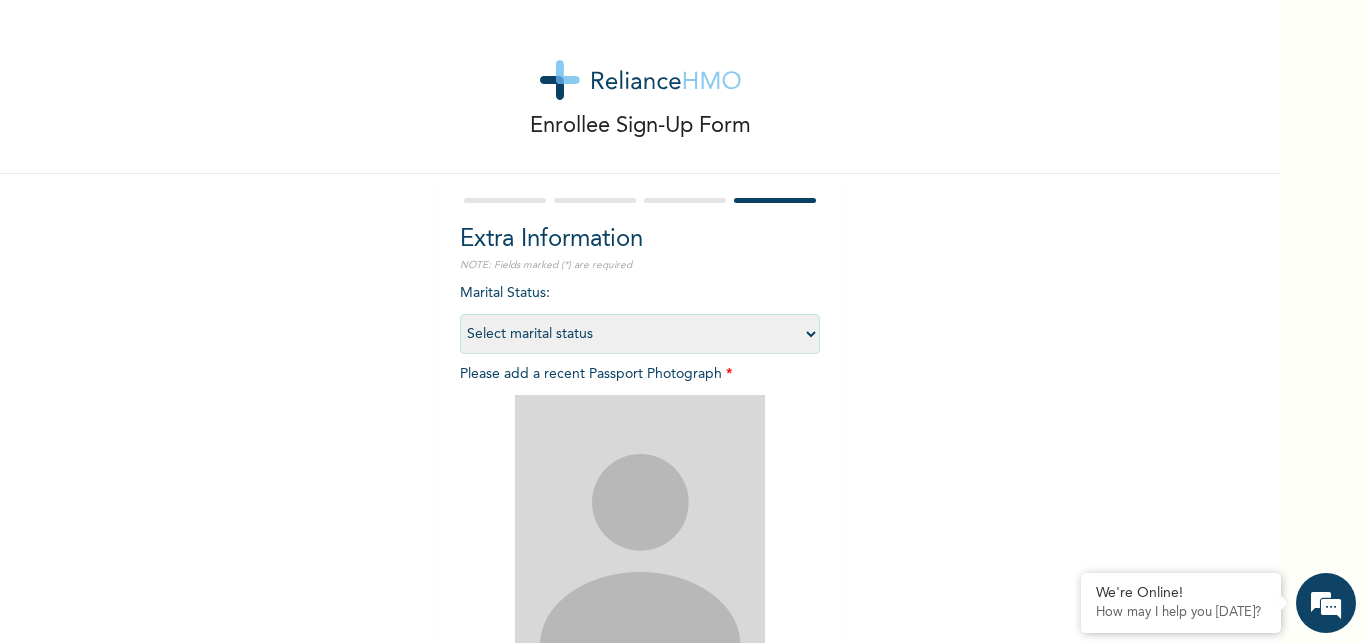 click on "Select marital status [DEMOGRAPHIC_DATA] Married [DEMOGRAPHIC_DATA] Widow/[DEMOGRAPHIC_DATA]" at bounding box center [640, 334] 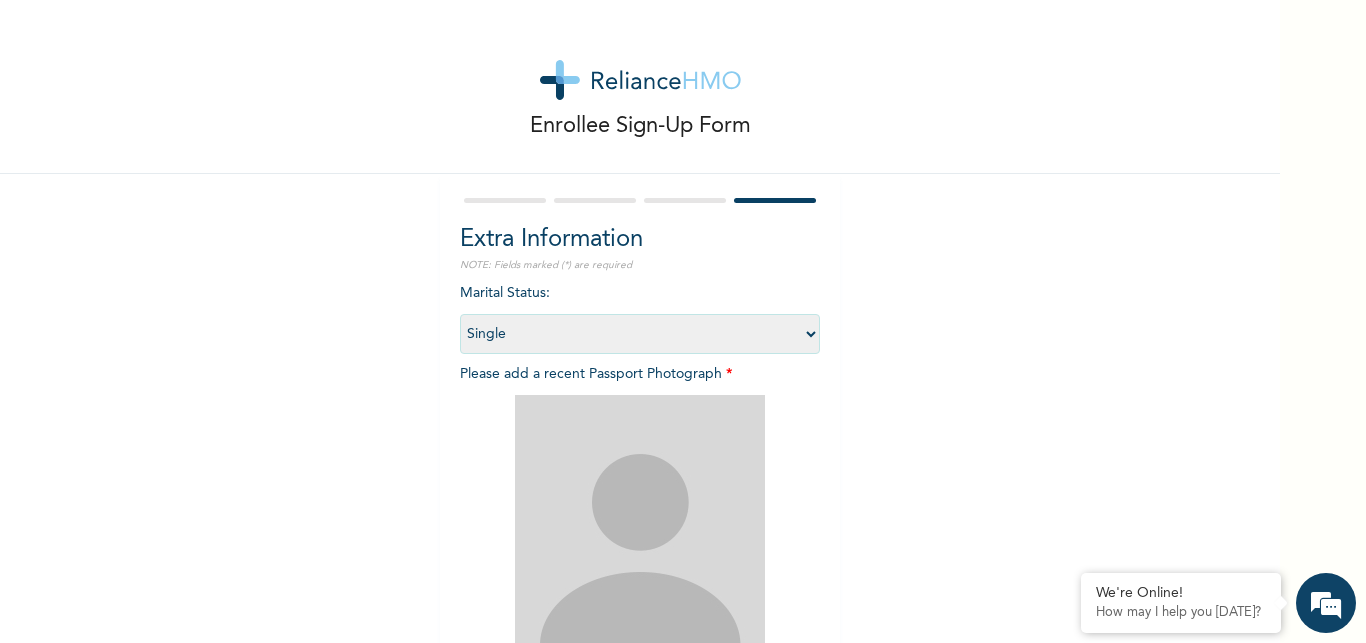 click on "Single" at bounding box center (0, 0) 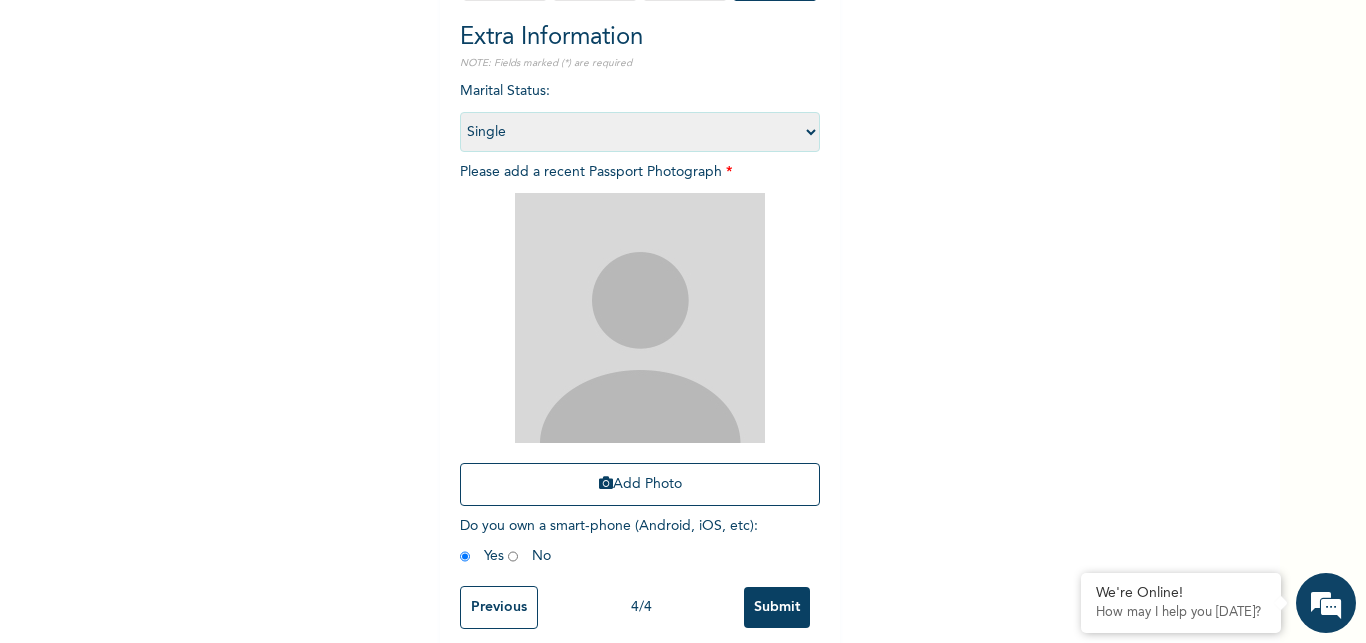 scroll, scrollTop: 235, scrollLeft: 0, axis: vertical 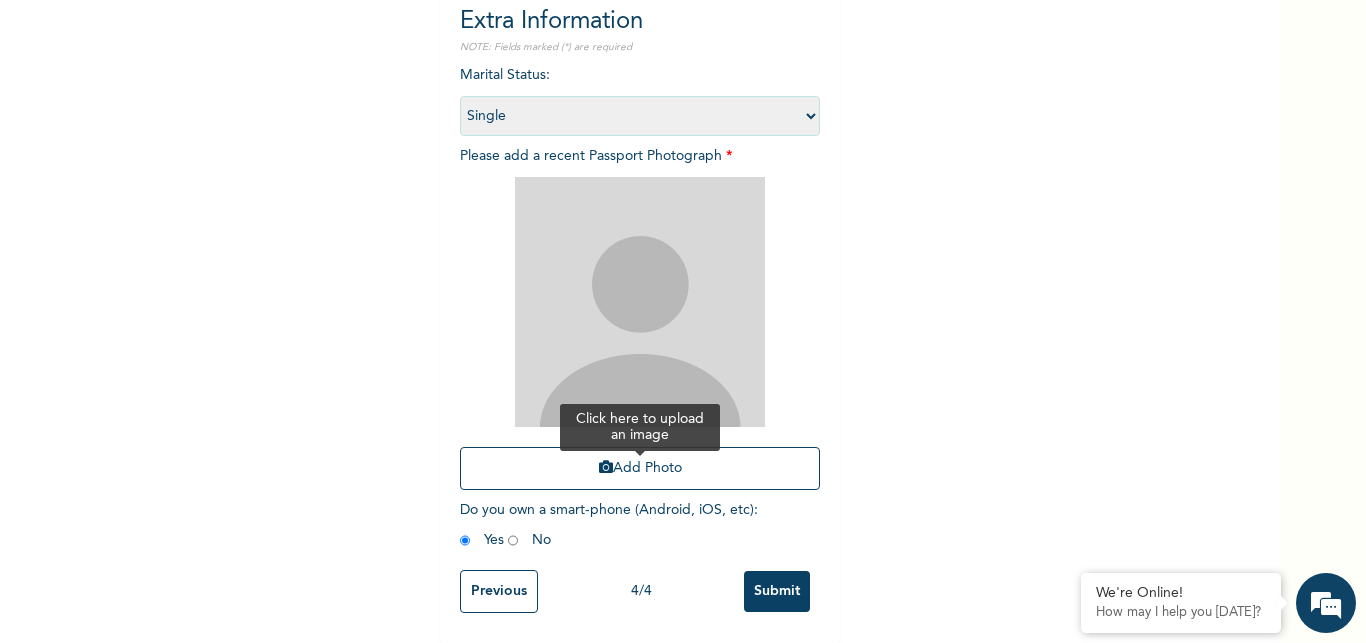 click on "Add Photo" at bounding box center (640, 468) 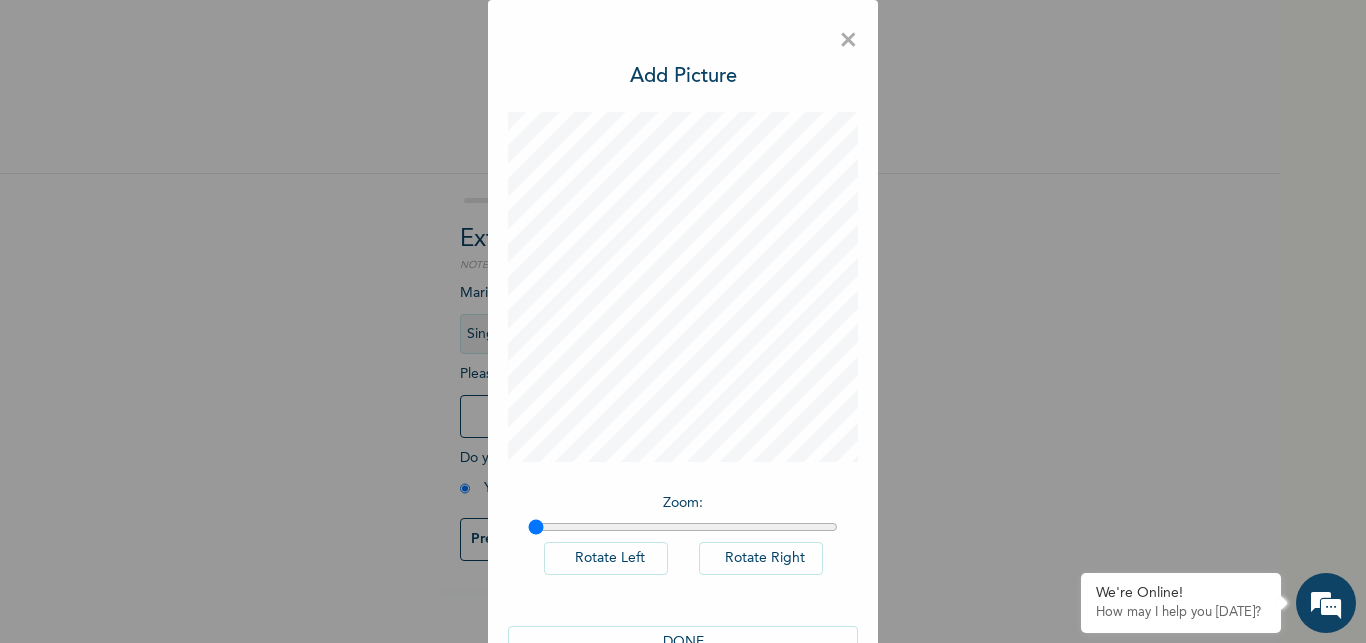 scroll, scrollTop: 0, scrollLeft: 0, axis: both 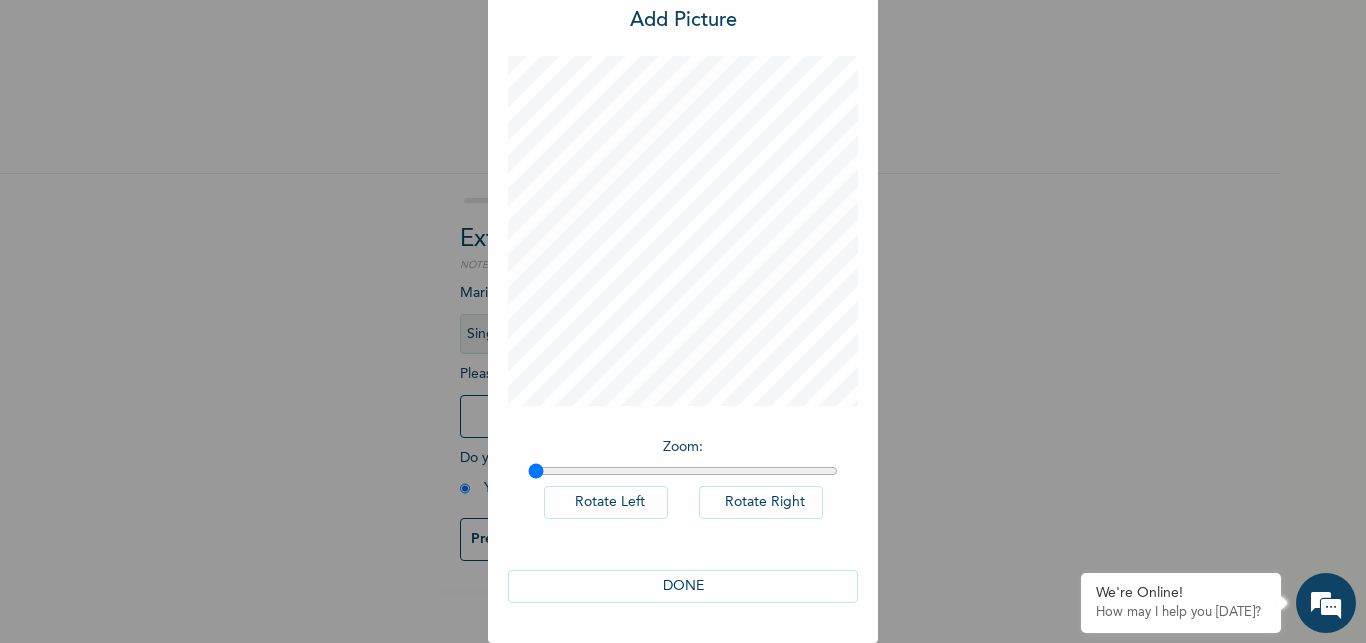 click on "Zoom :" at bounding box center [683, 447] 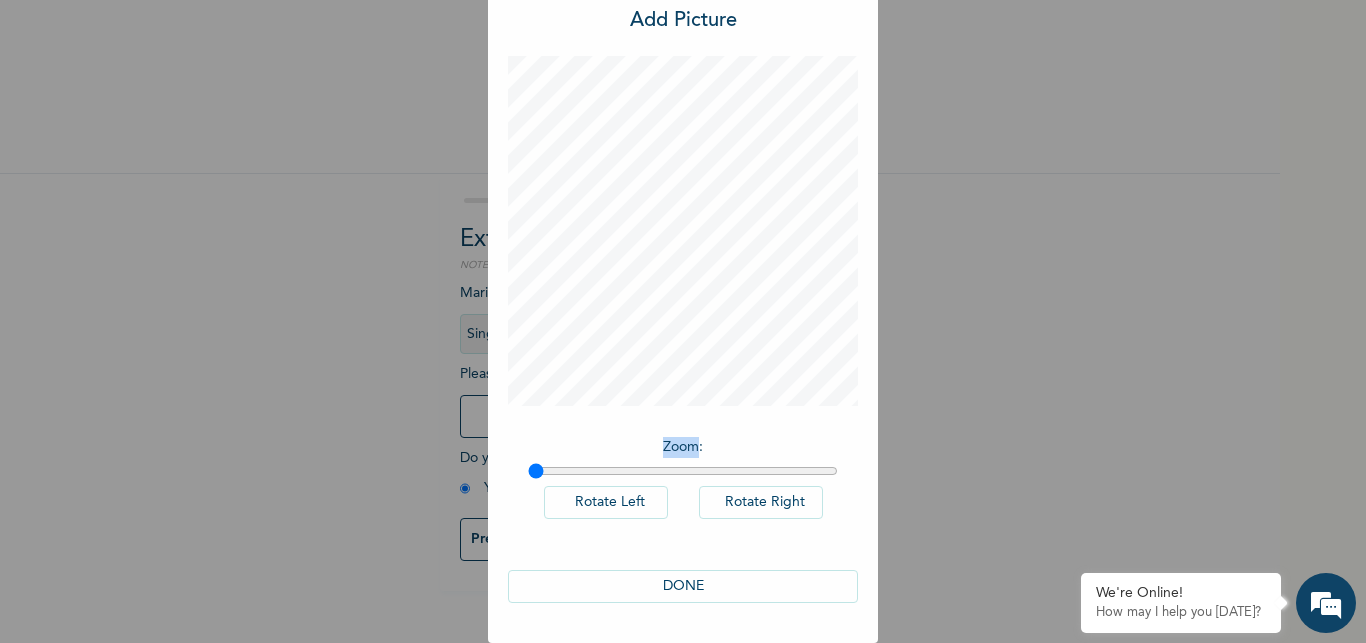 click on "Zoom :" at bounding box center (683, 447) 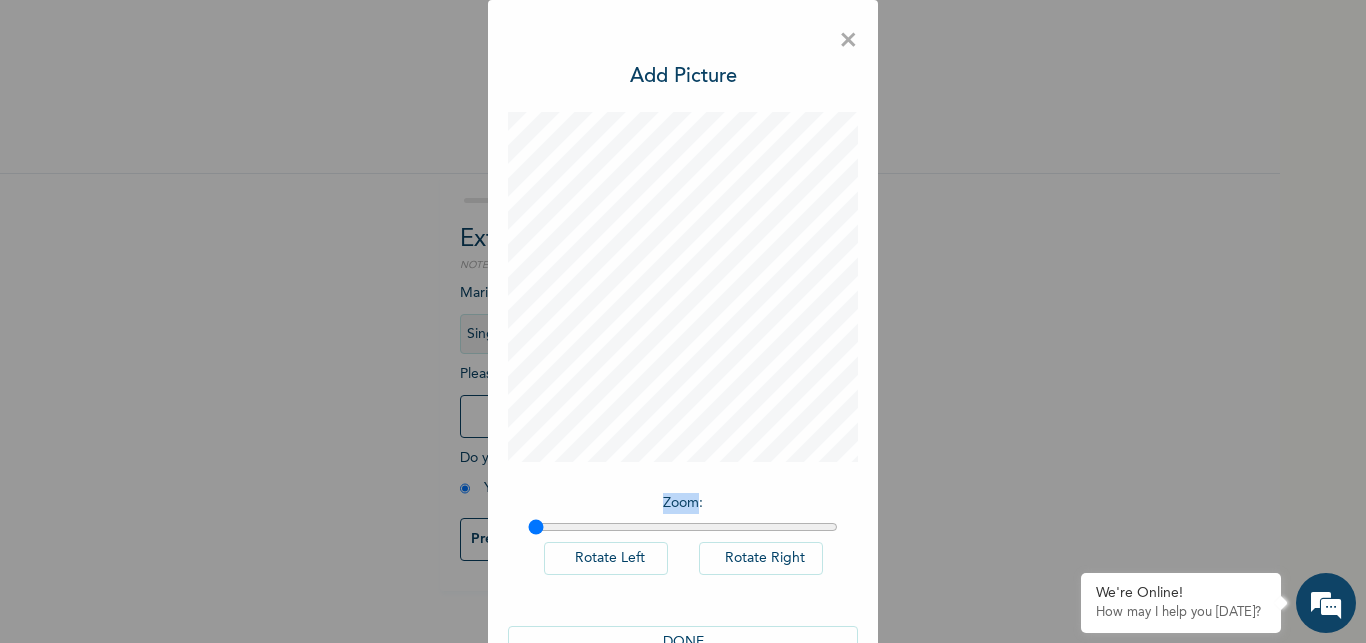 scroll, scrollTop: 64, scrollLeft: 0, axis: vertical 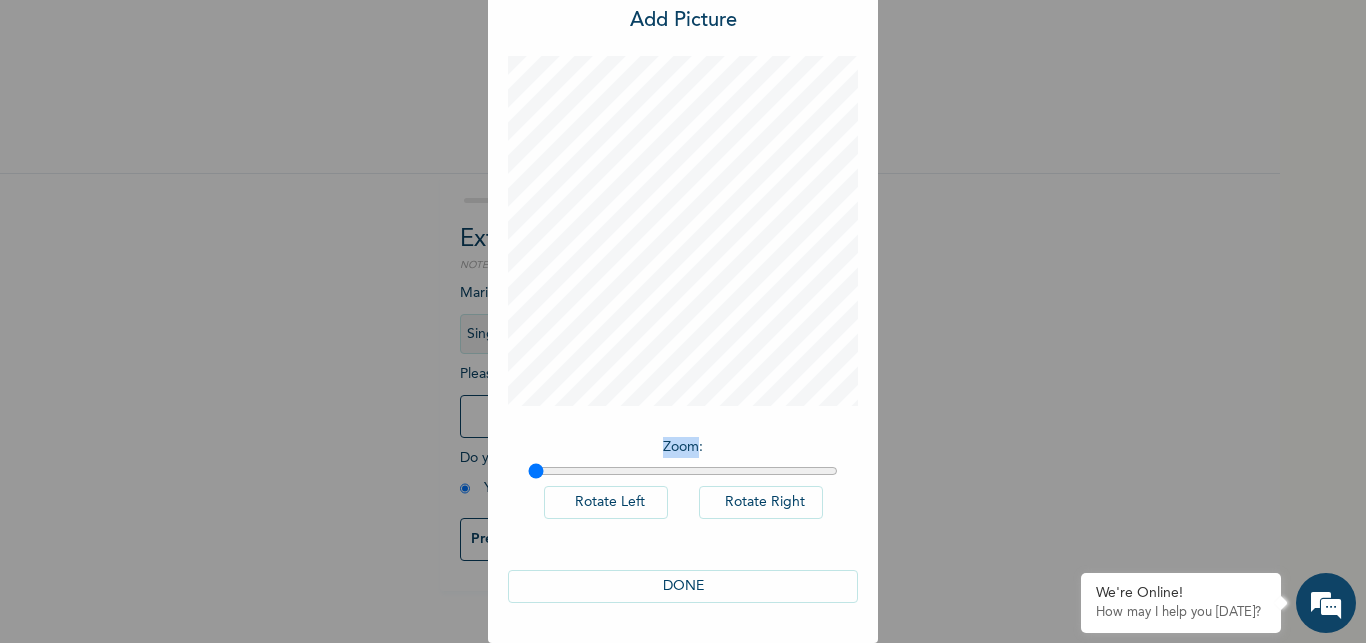 click on "DONE" at bounding box center (683, 586) 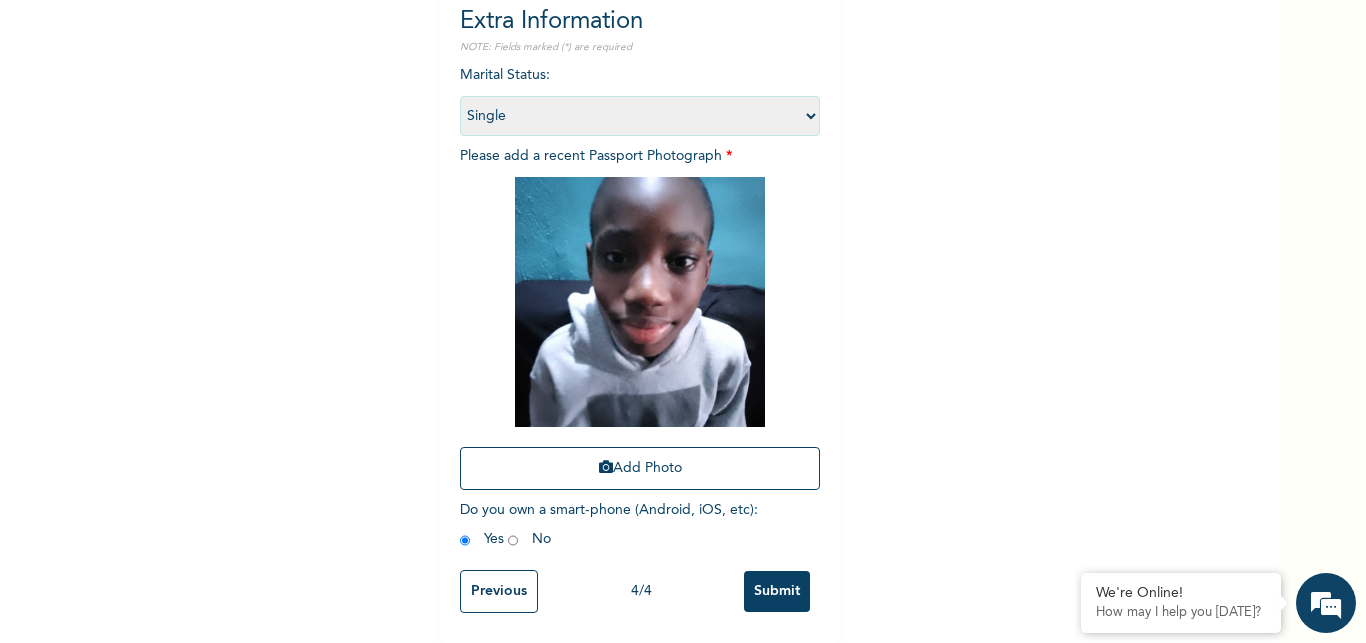 scroll, scrollTop: 235, scrollLeft: 0, axis: vertical 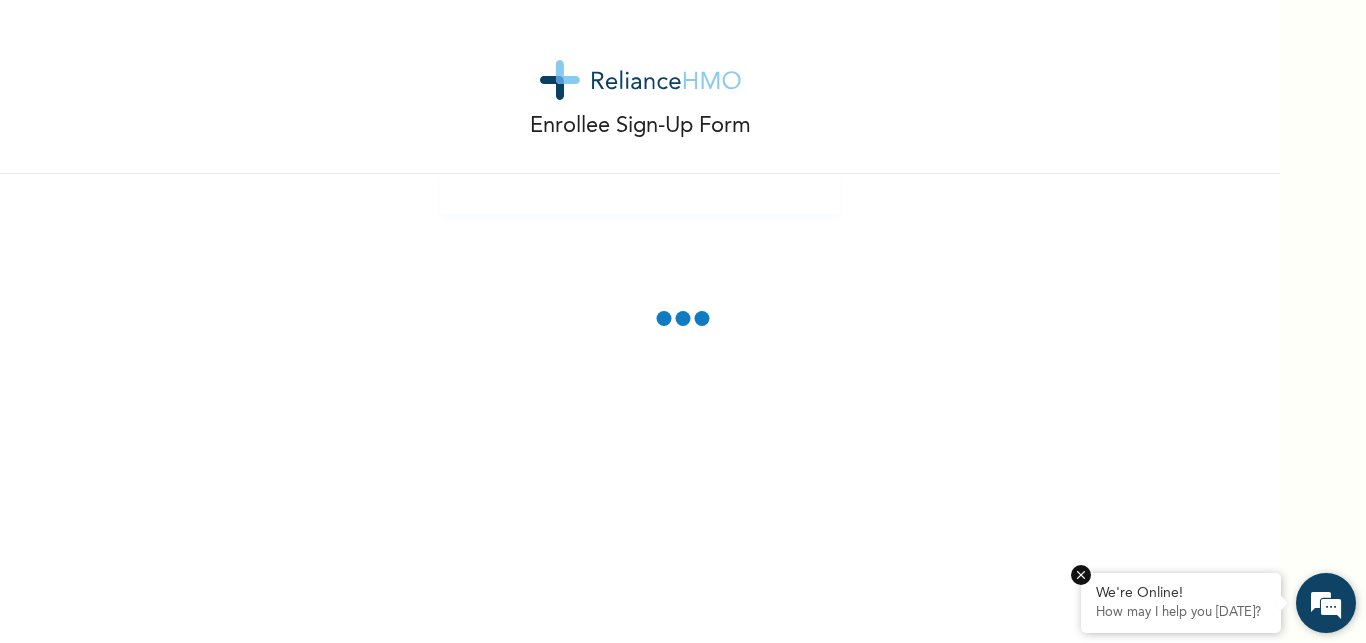 click on "How may I help you [DATE]?" at bounding box center (1181, 613) 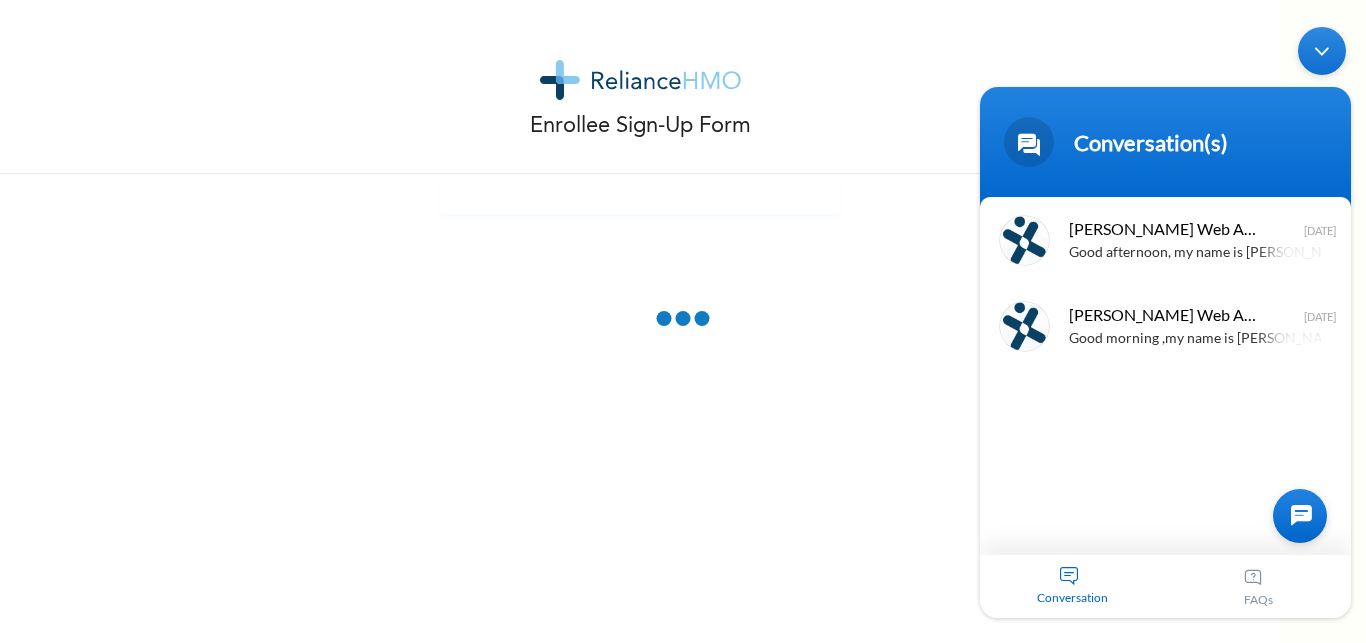click on "Conversation" at bounding box center (1073, 597) 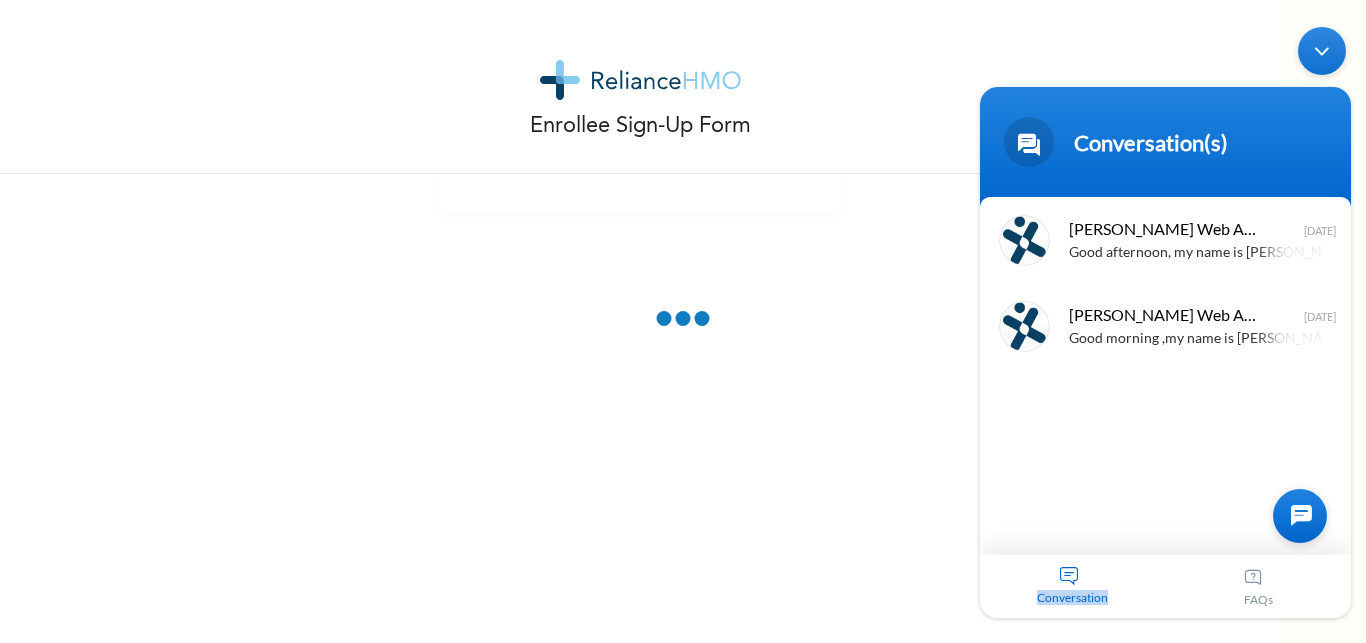 click on "Conversation" at bounding box center [1073, 597] 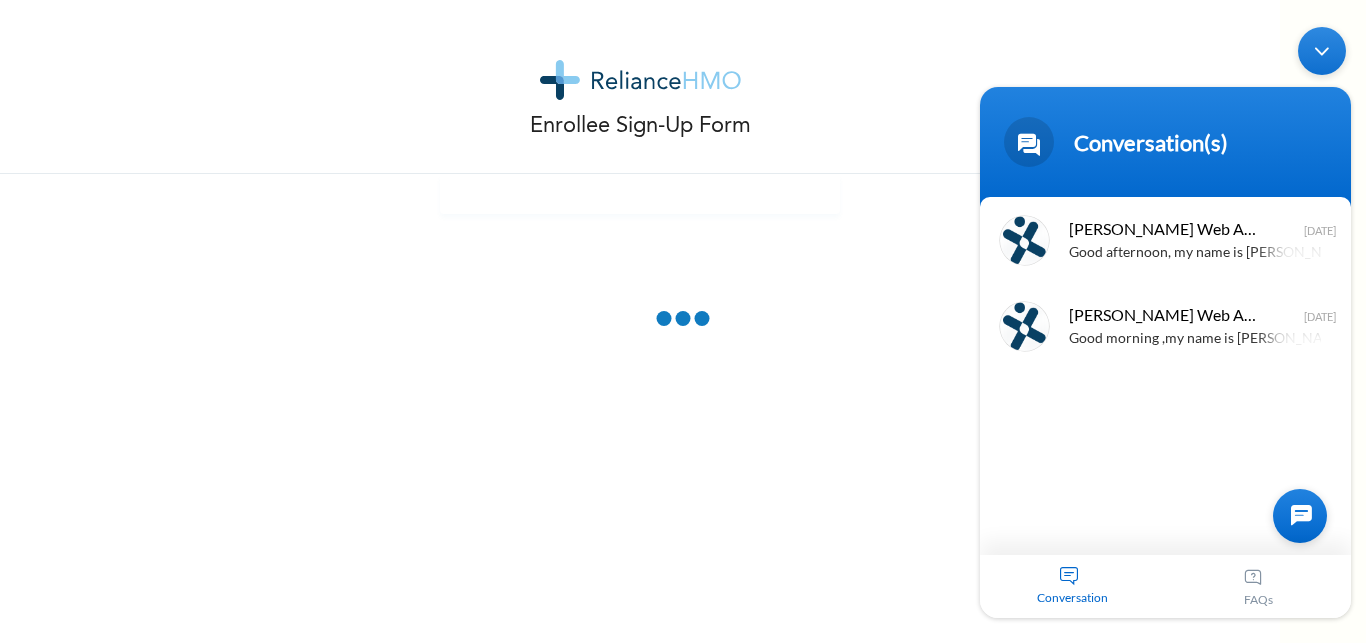 click on "Conversation" at bounding box center [1073, 597] 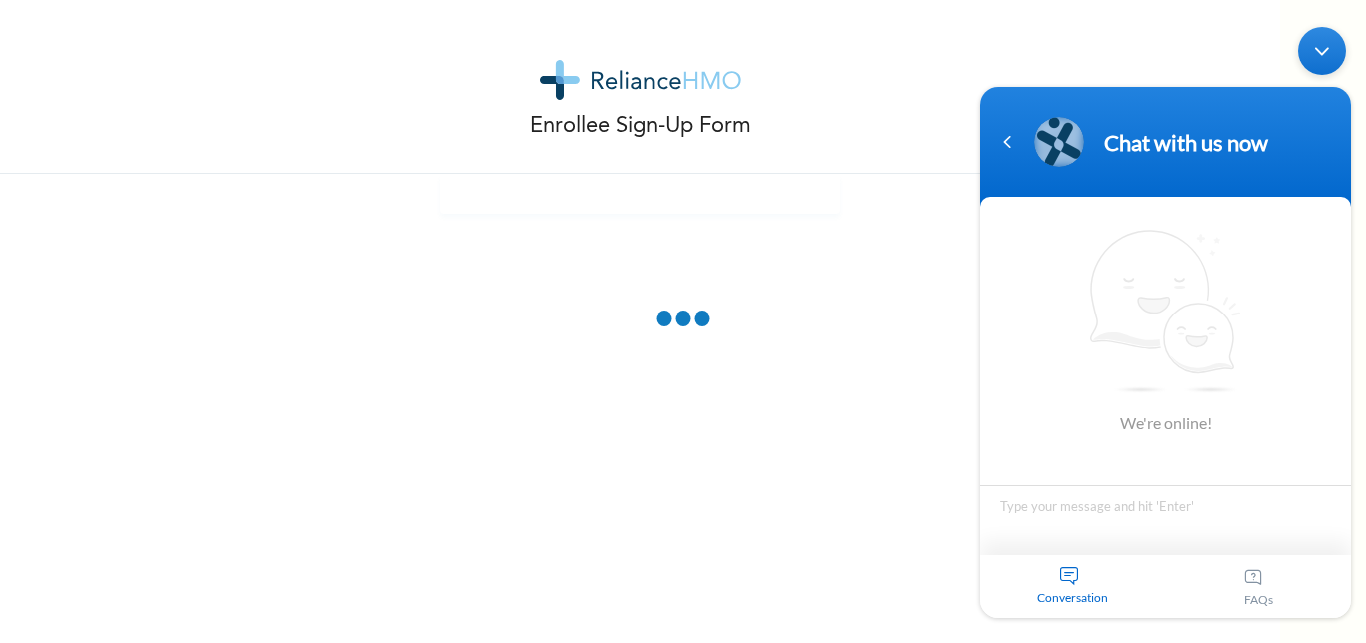 click at bounding box center (1165, 520) 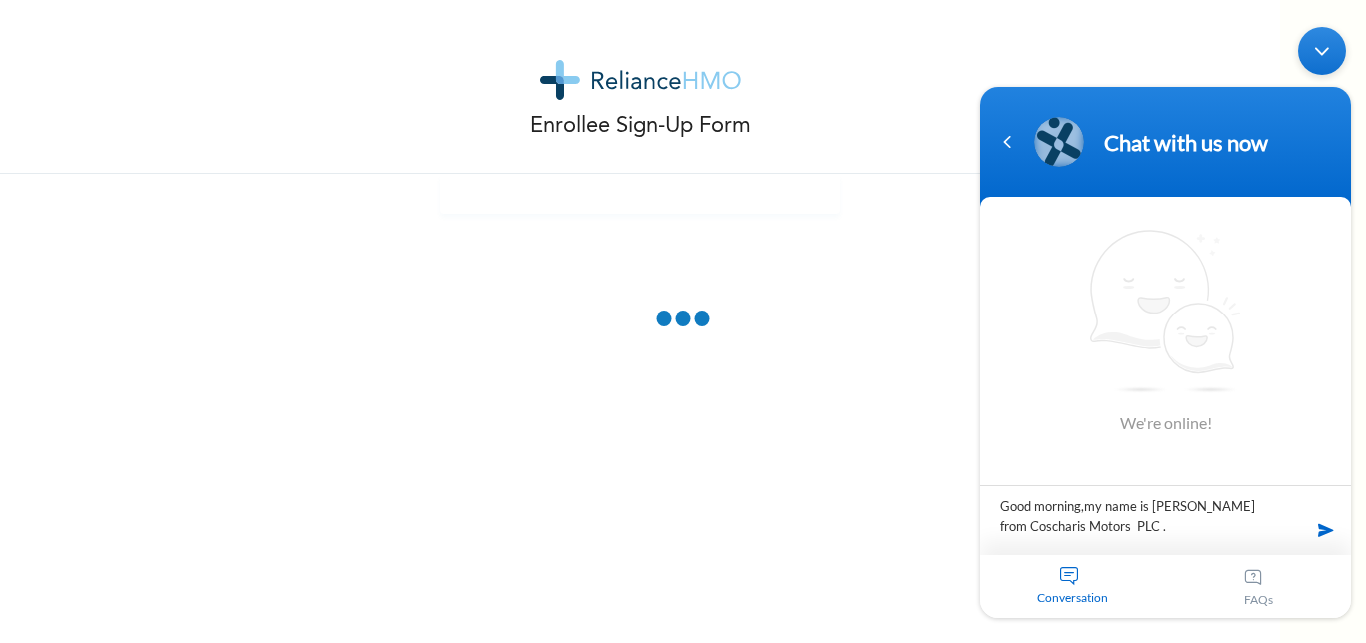 type on "Good morning,my name is [PERSON_NAME] from Coscharis Motors  PLC" 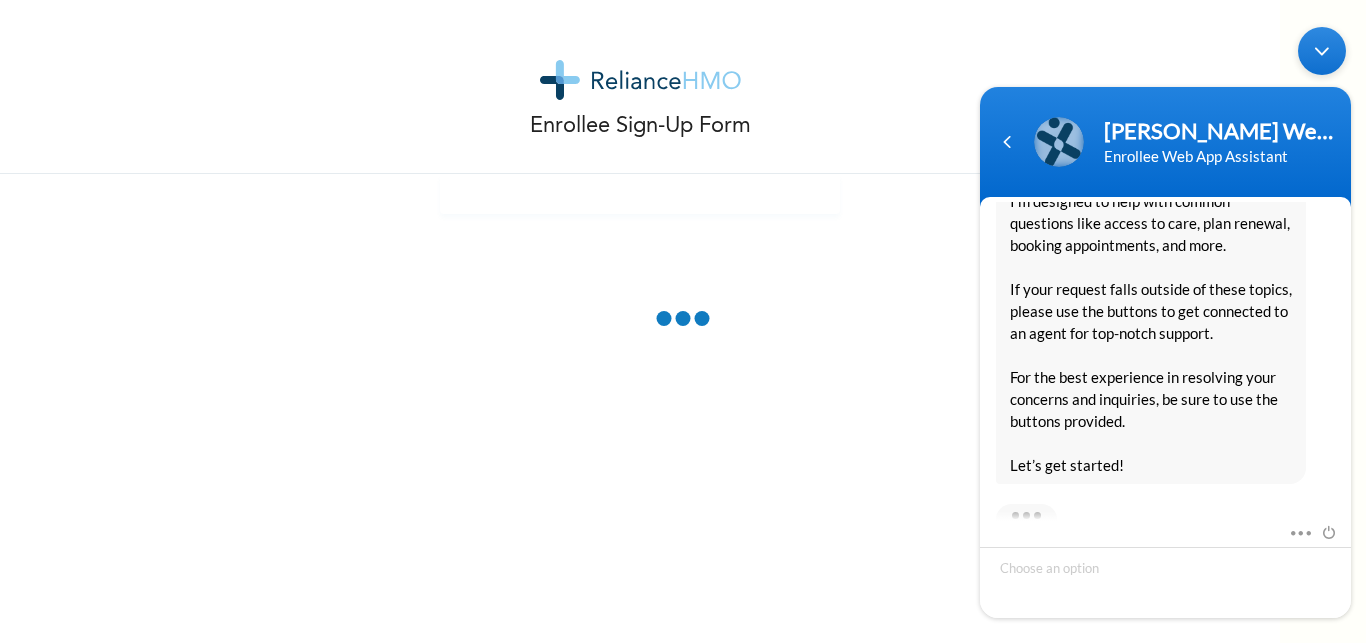 scroll, scrollTop: 546, scrollLeft: 0, axis: vertical 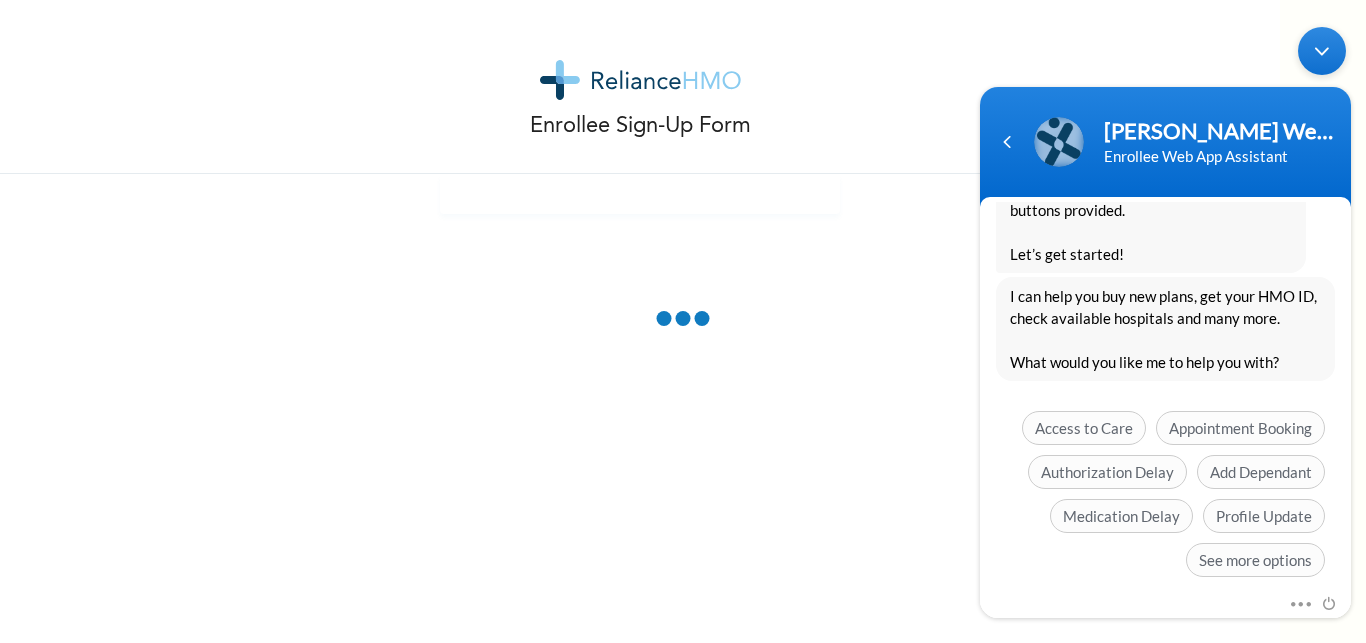 click on "Mute Send email" at bounding box center [1165, 605] 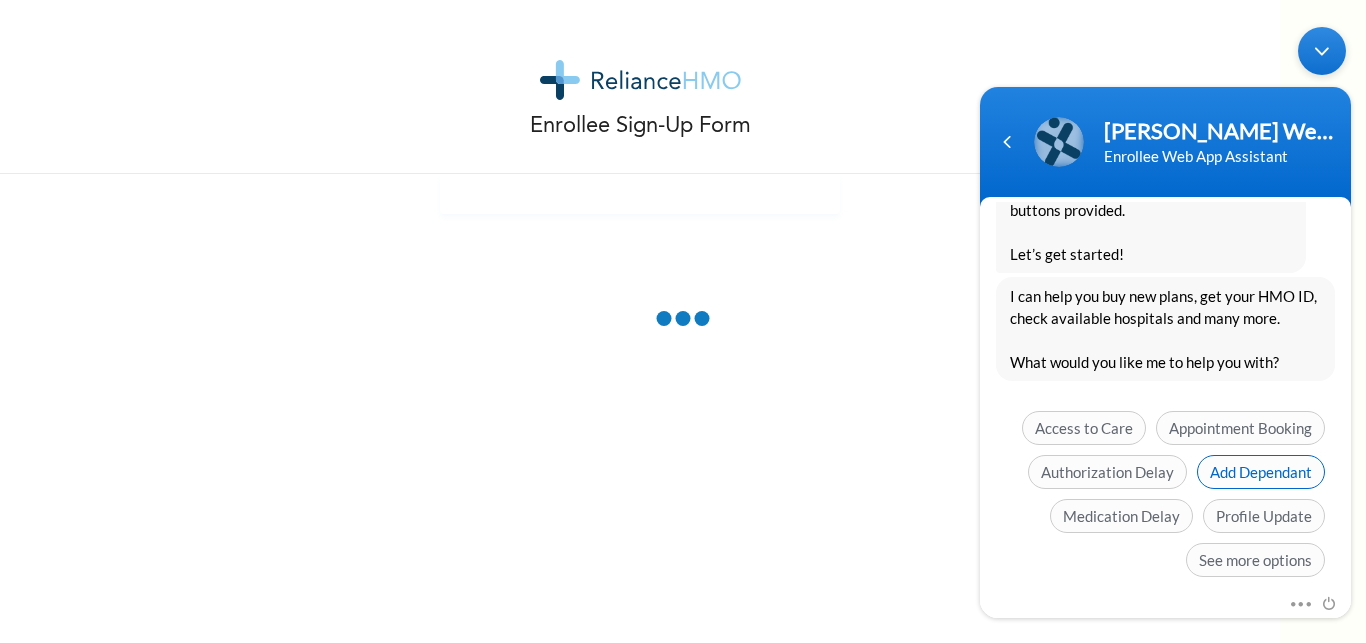 click on "Add Dependant" at bounding box center (1261, 472) 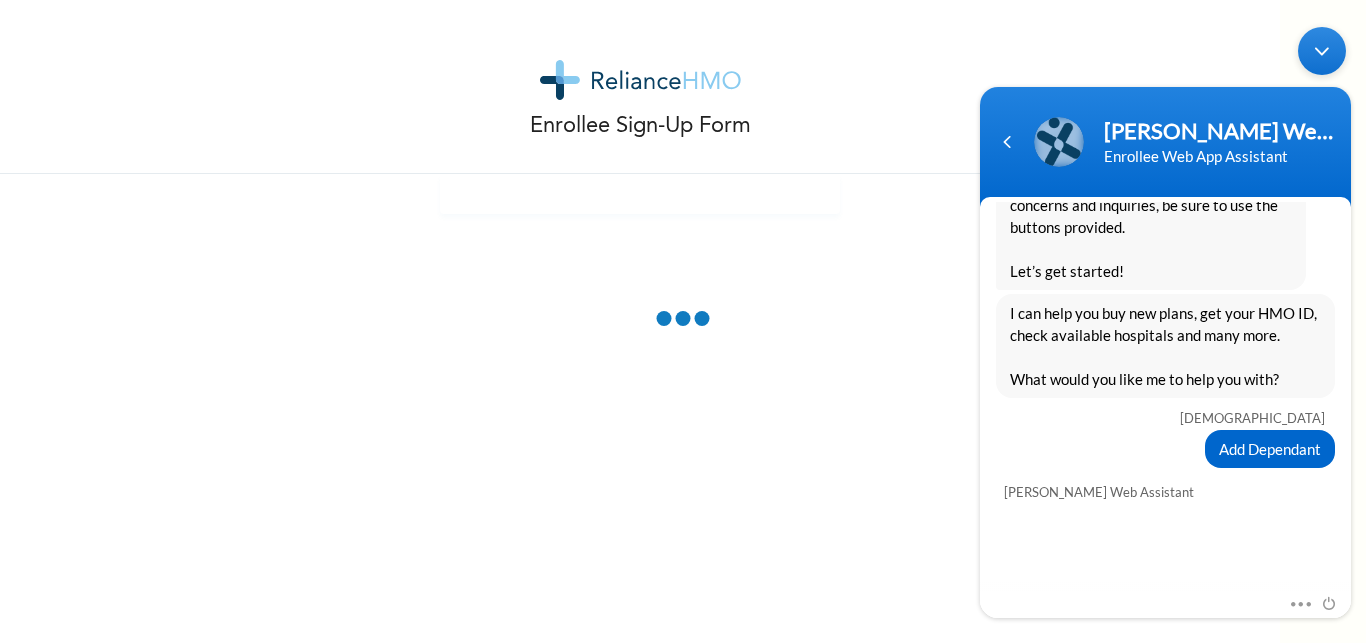 scroll, scrollTop: 628, scrollLeft: 0, axis: vertical 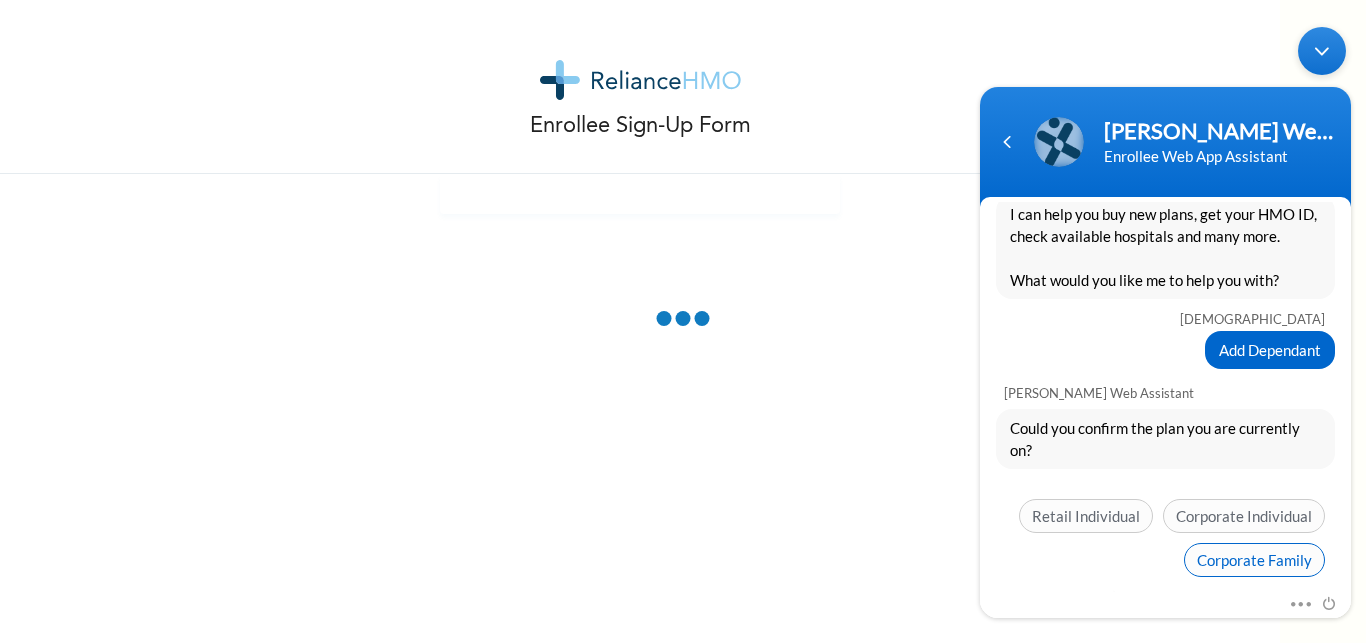click on "Corporate Family" at bounding box center (1254, 560) 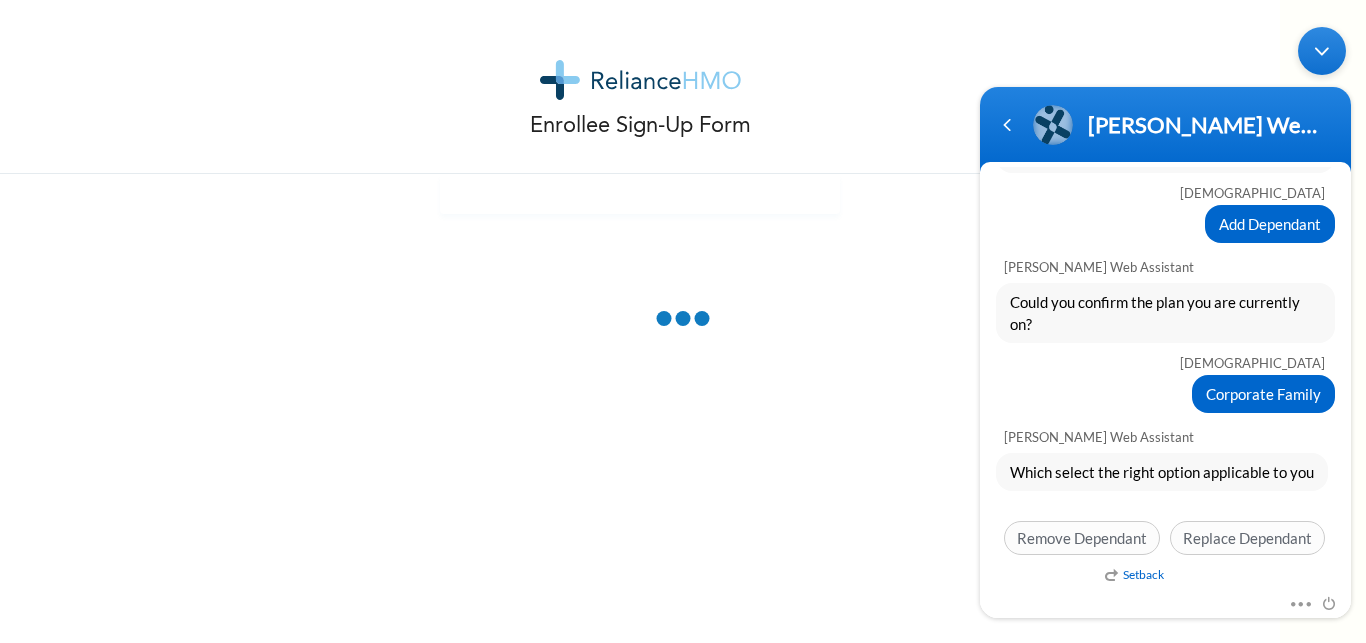 scroll, scrollTop: 763, scrollLeft: 0, axis: vertical 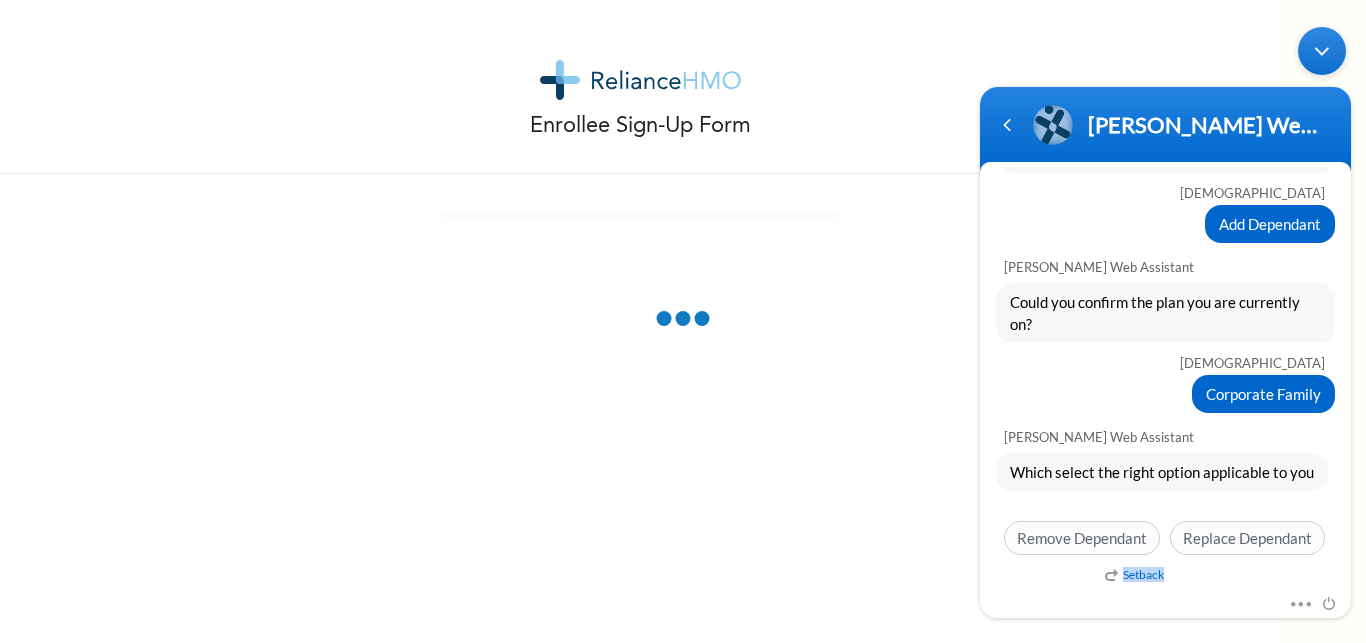 click on "Setback" at bounding box center (1280, 579) 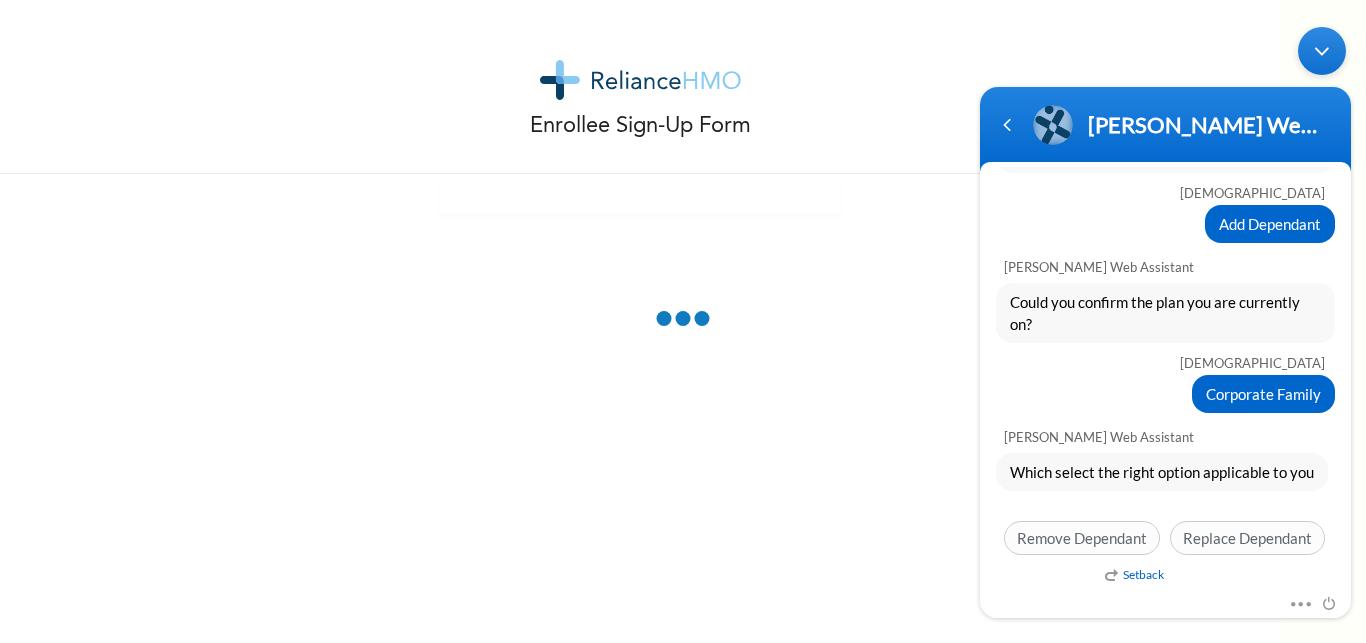 click on "Setback" at bounding box center (1280, 579) 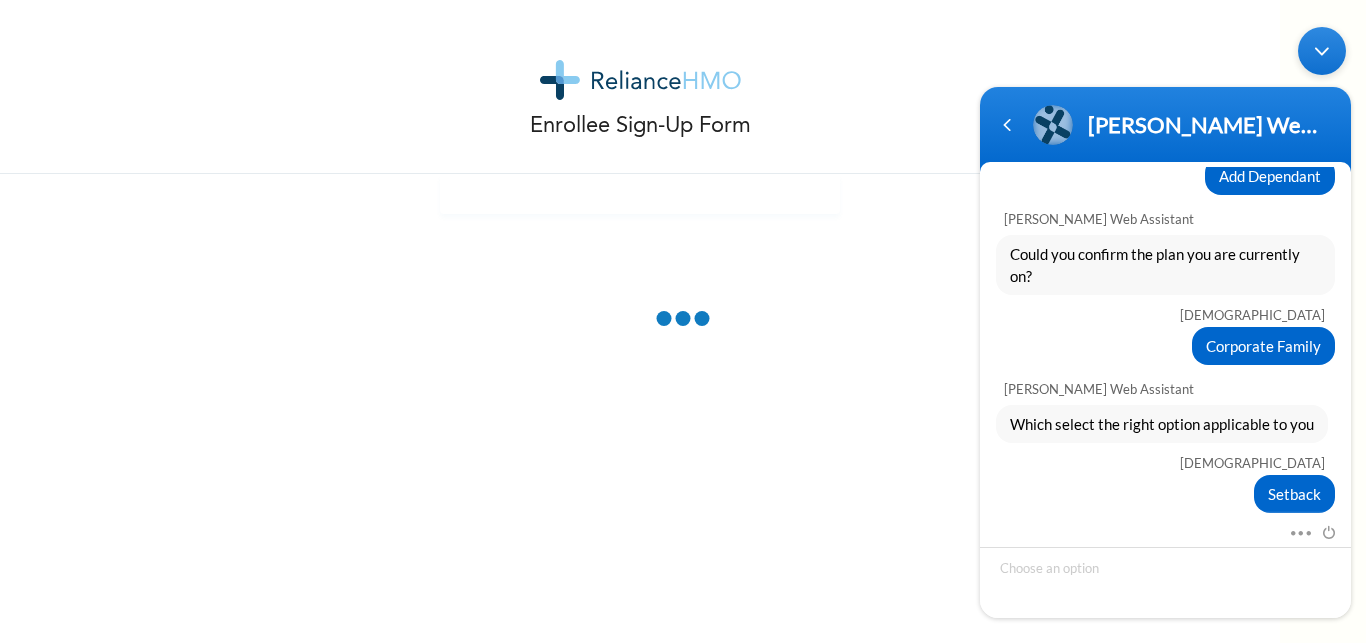 scroll, scrollTop: 834, scrollLeft: 0, axis: vertical 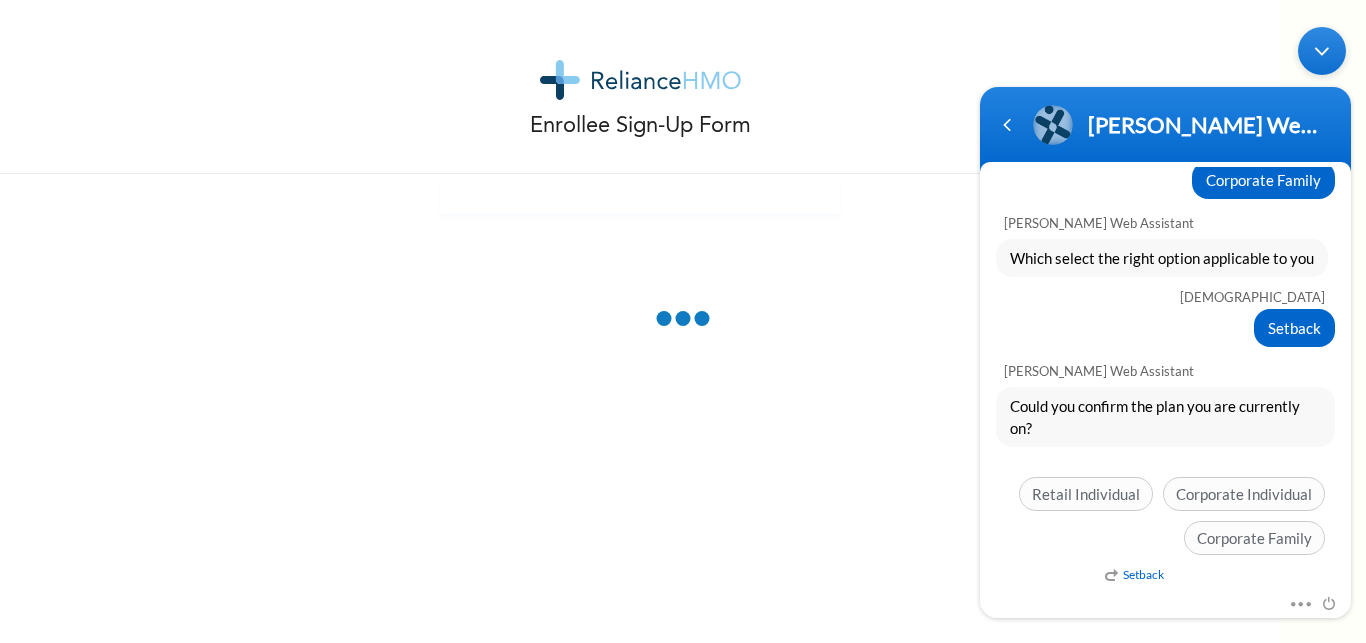click on "Setback" at bounding box center (1134, 574) 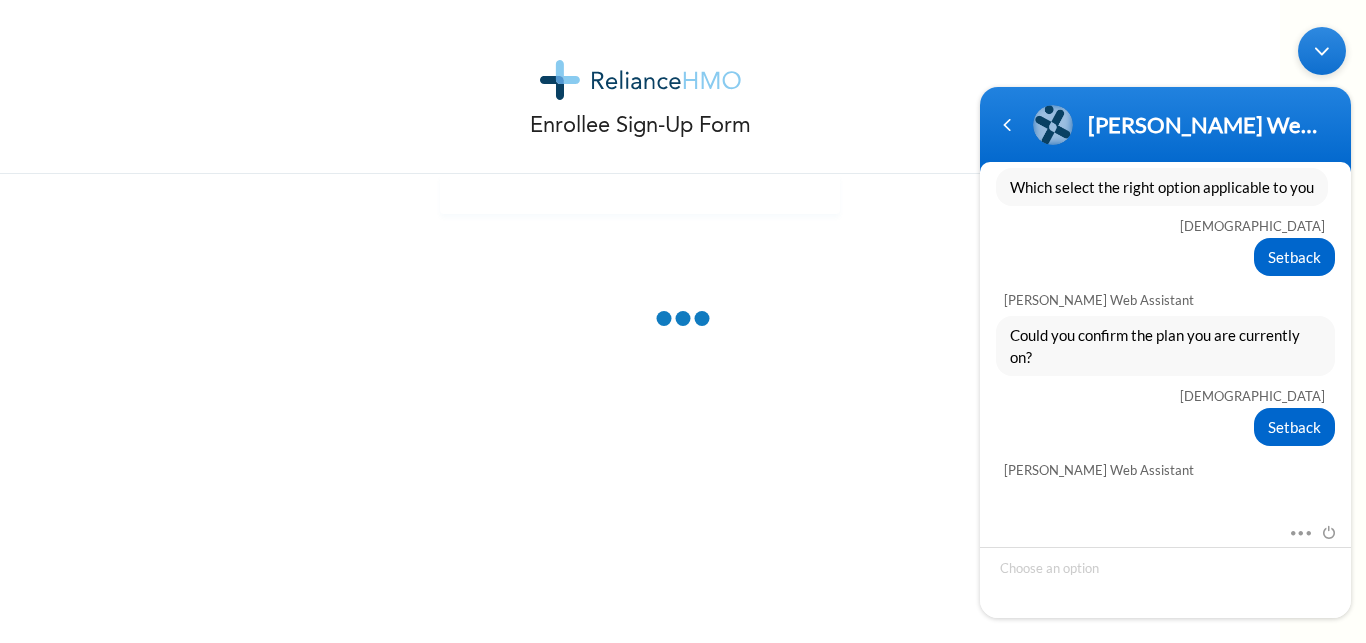 scroll, scrollTop: 1464, scrollLeft: 0, axis: vertical 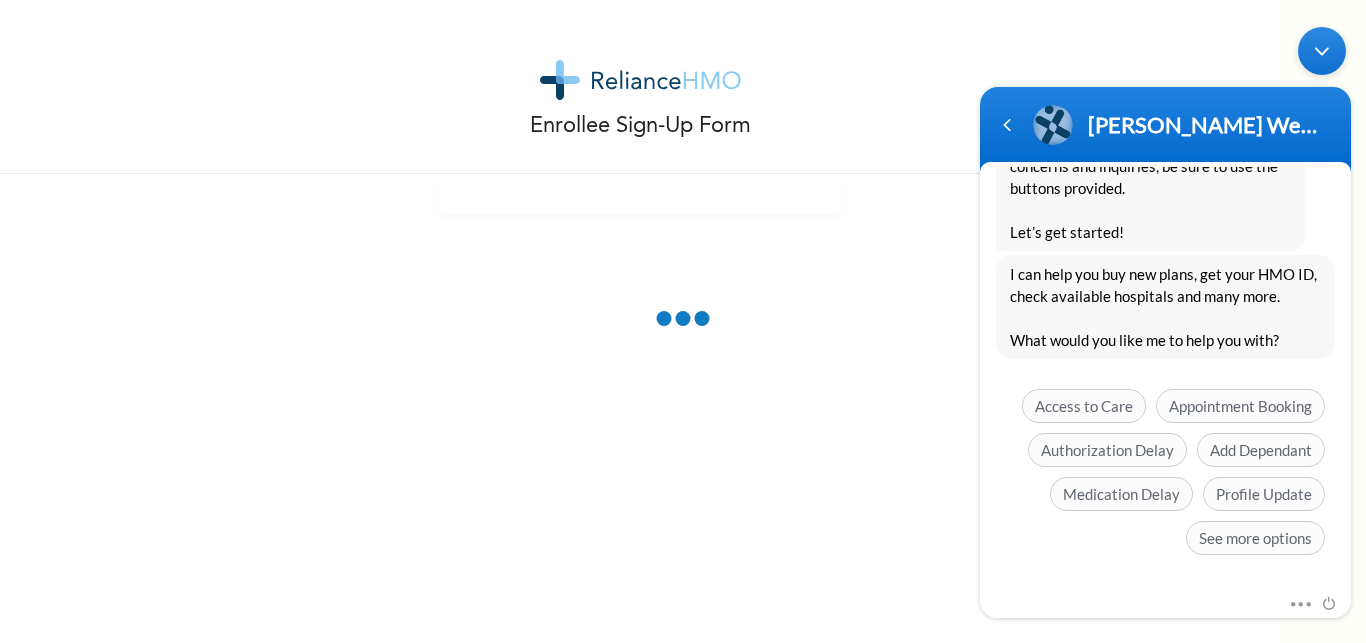 click on "Mute Send email" at bounding box center (1165, 605) 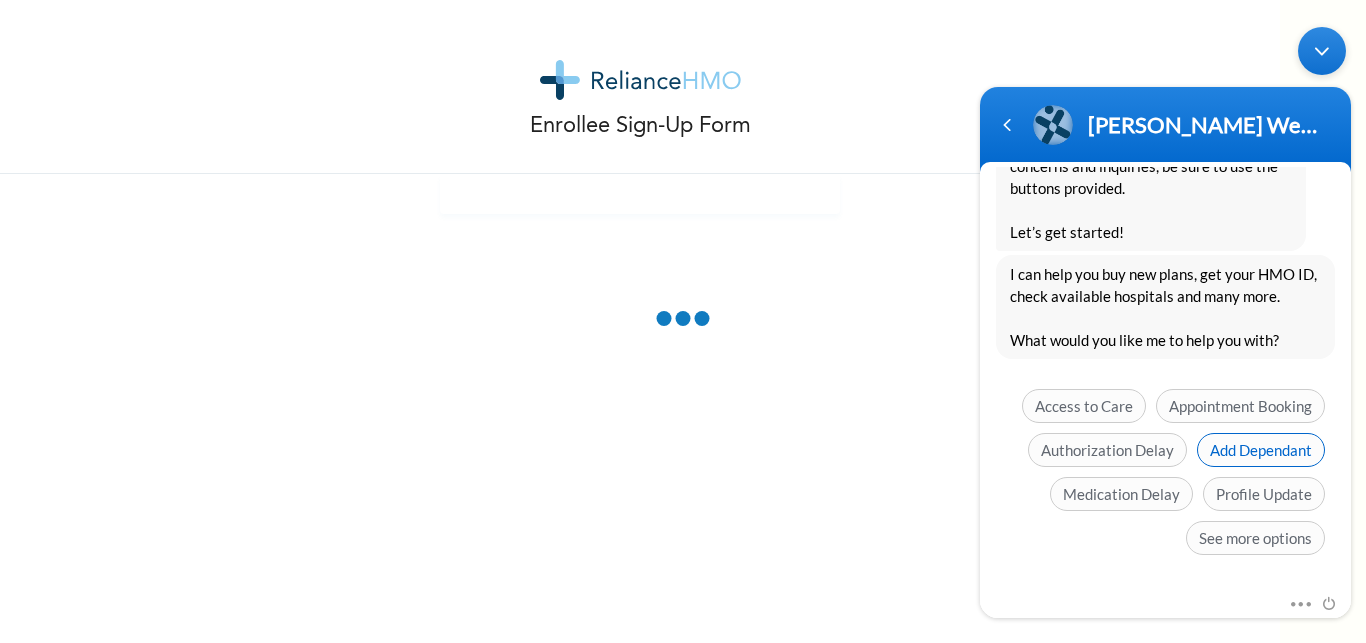 click on "Add Dependant" at bounding box center (1261, 450) 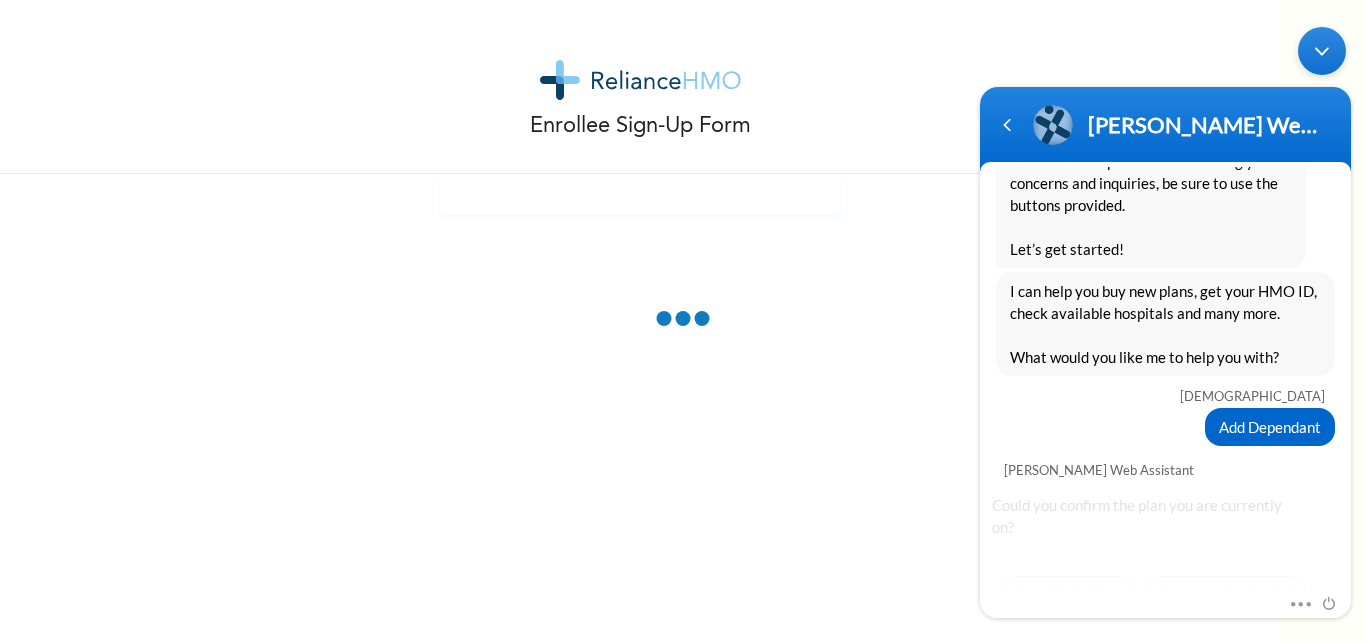 scroll, scrollTop: 1757, scrollLeft: 0, axis: vertical 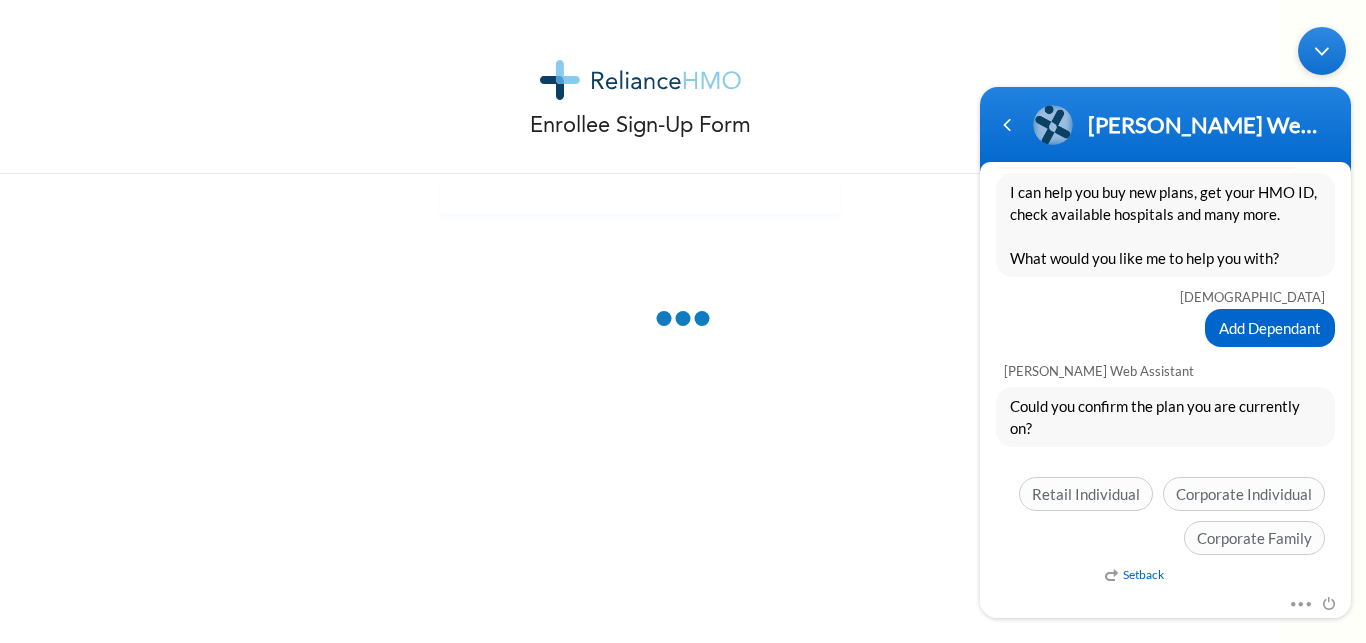 click on "Mute Send email" at bounding box center (1165, 605) 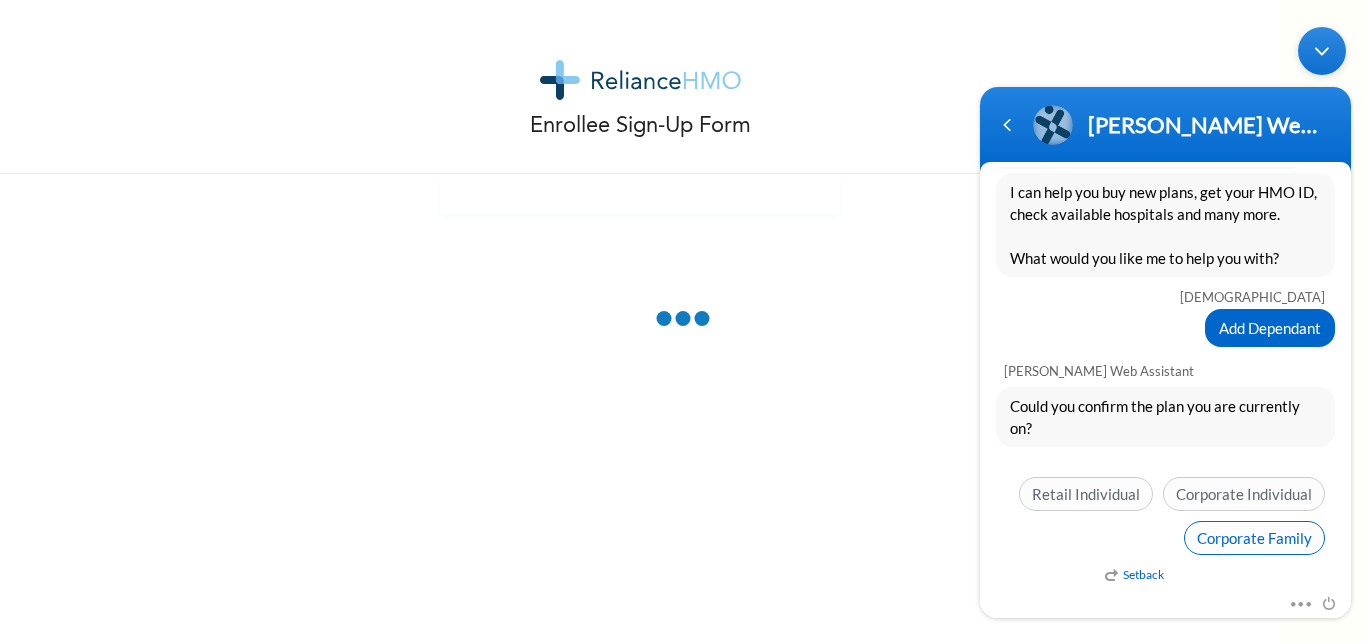 click on "Corporate Family" at bounding box center (1254, 538) 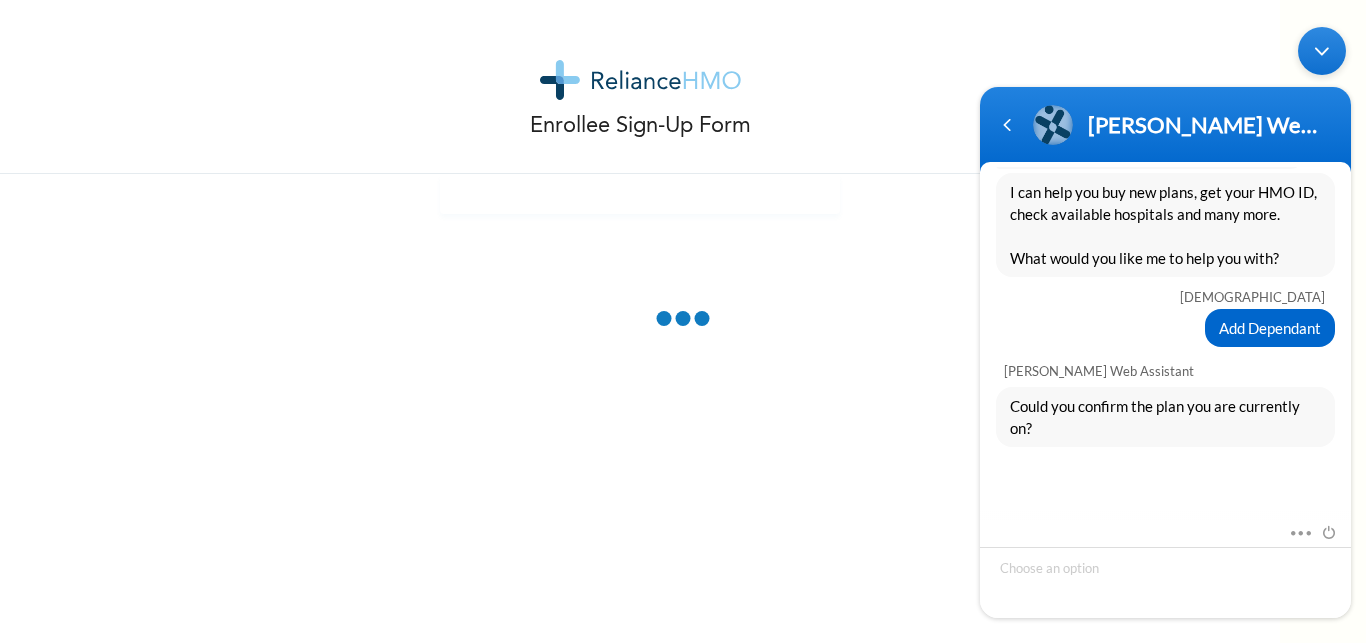 scroll, scrollTop: 1828, scrollLeft: 0, axis: vertical 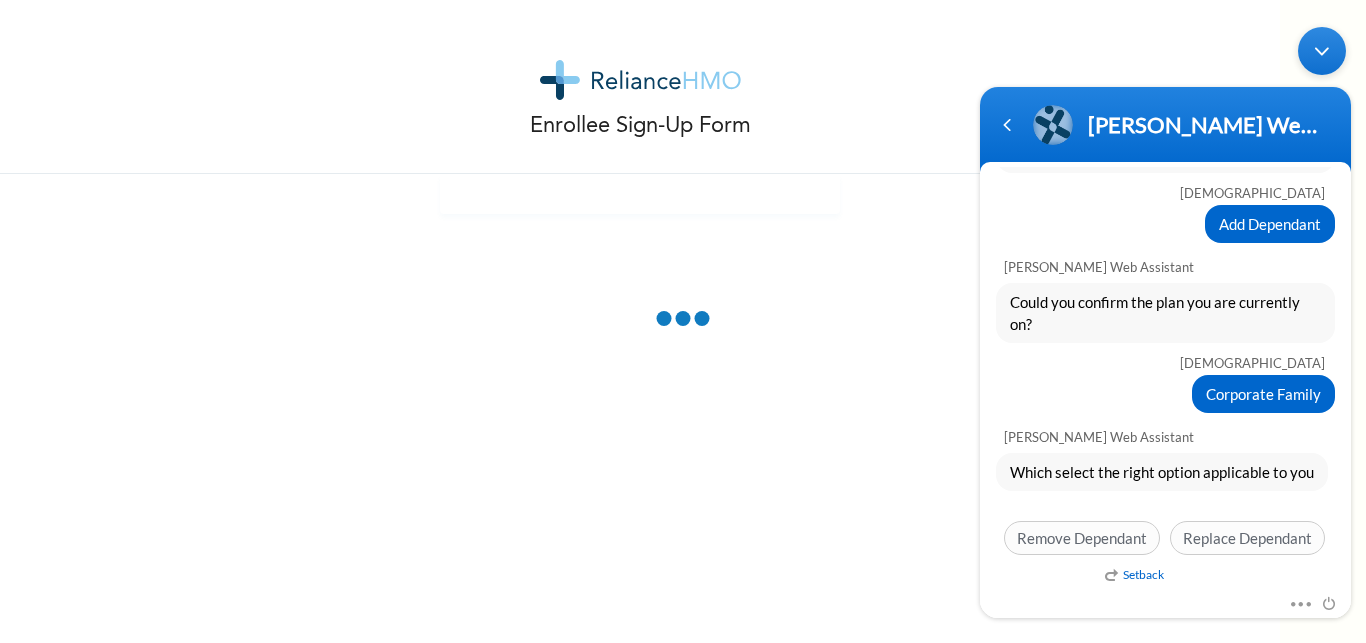 click on "Setback" at bounding box center [1134, 574] 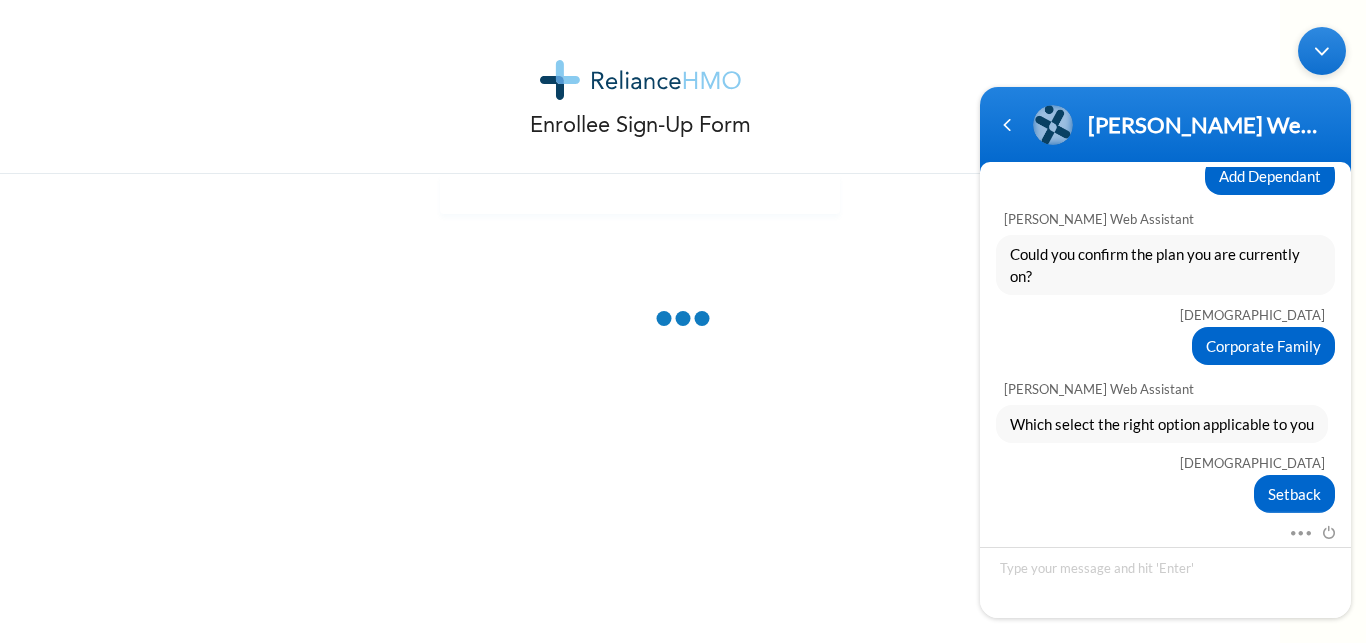 scroll, scrollTop: 1998, scrollLeft: 0, axis: vertical 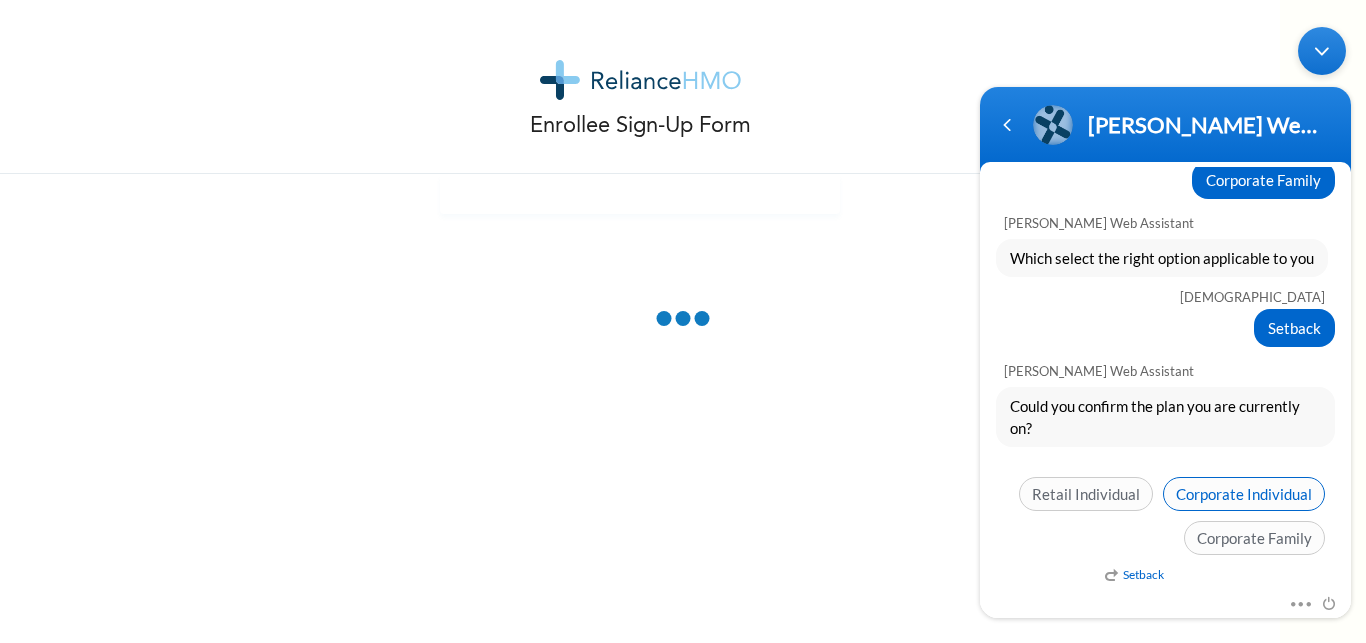 click on "Corporate Individual" at bounding box center [1244, 494] 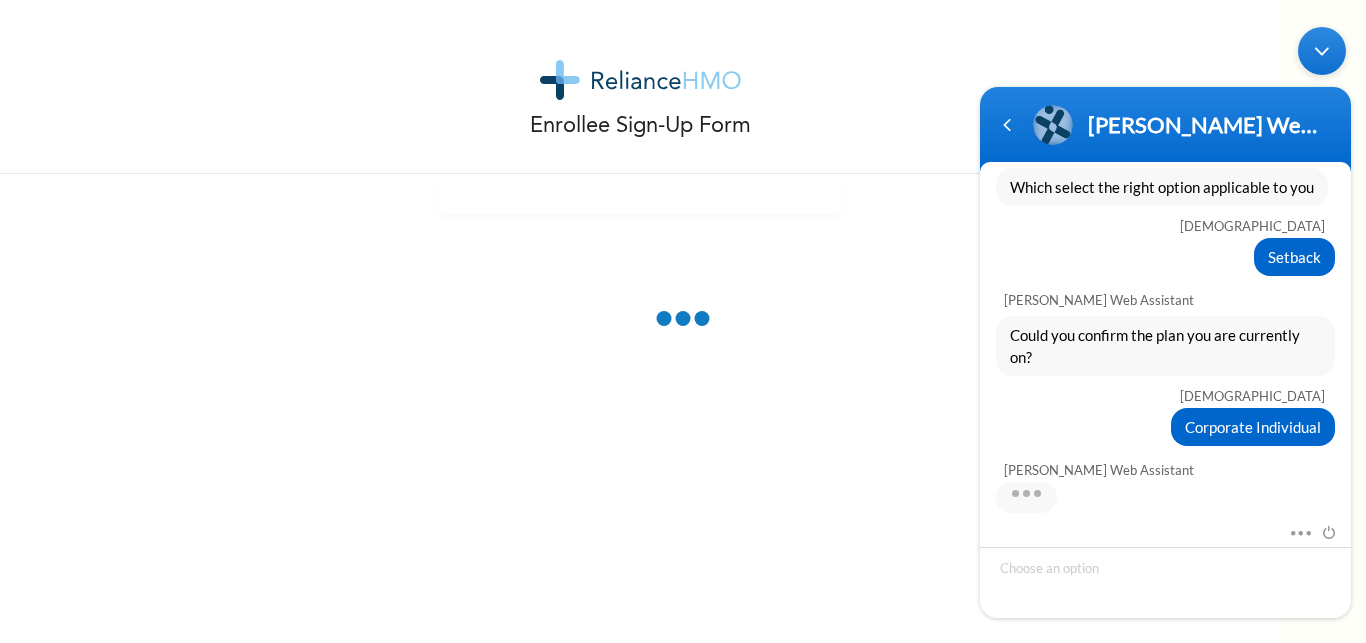 scroll, scrollTop: 2318, scrollLeft: 0, axis: vertical 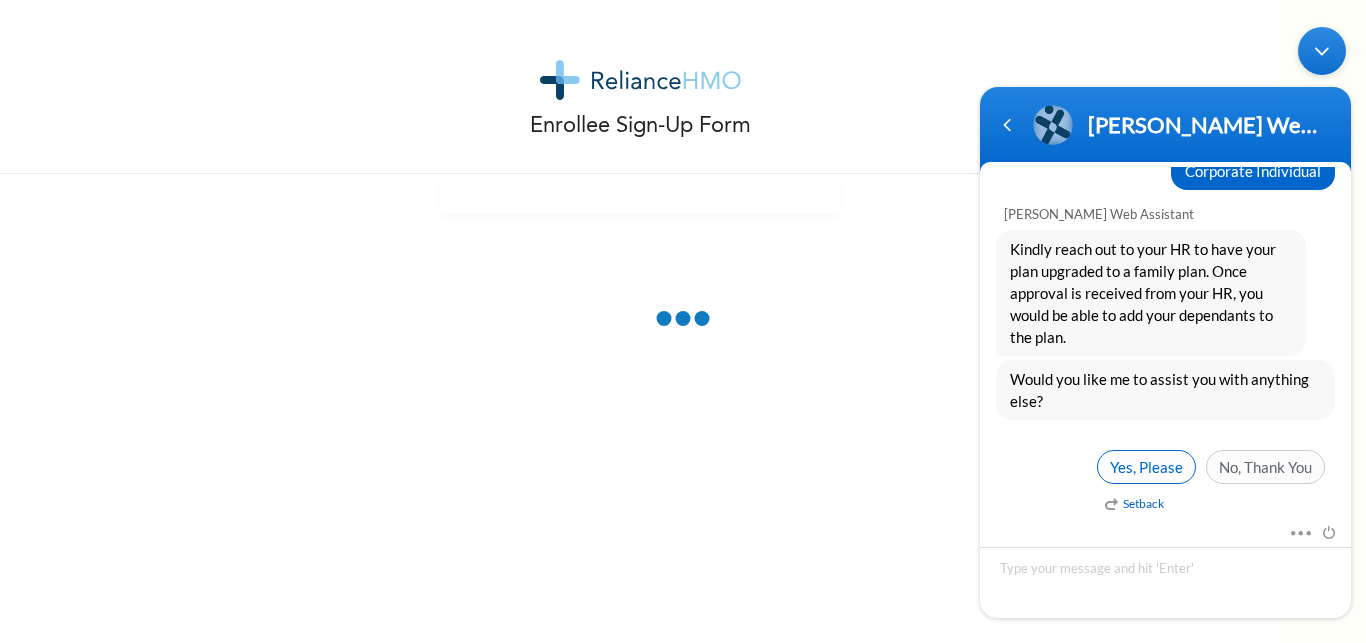 click on "Yes, Please" at bounding box center [1146, 467] 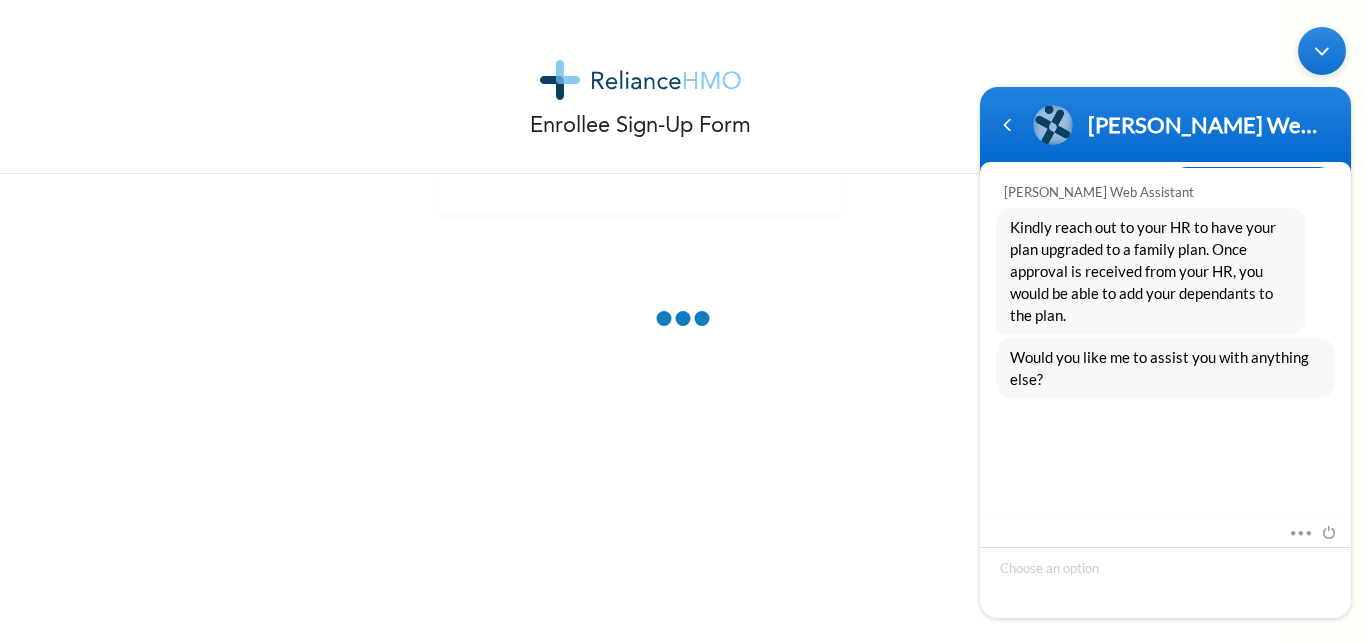 scroll, scrollTop: 2468, scrollLeft: 0, axis: vertical 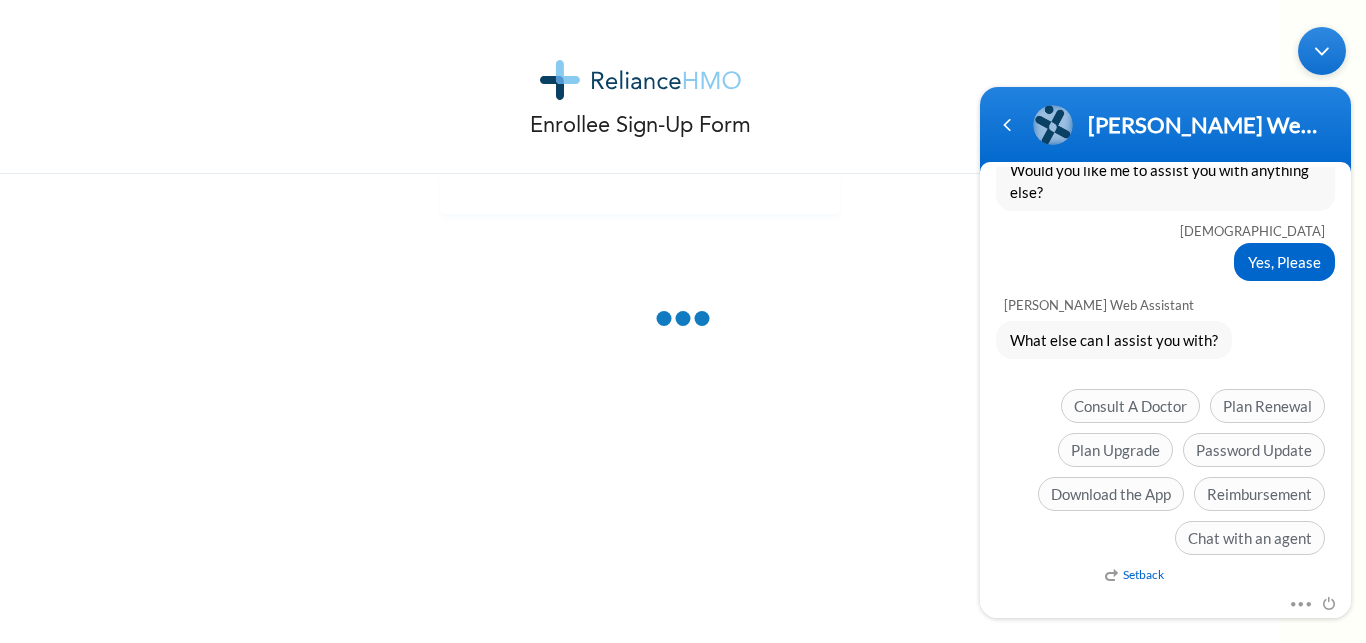 click on "Setback" at bounding box center (1134, 574) 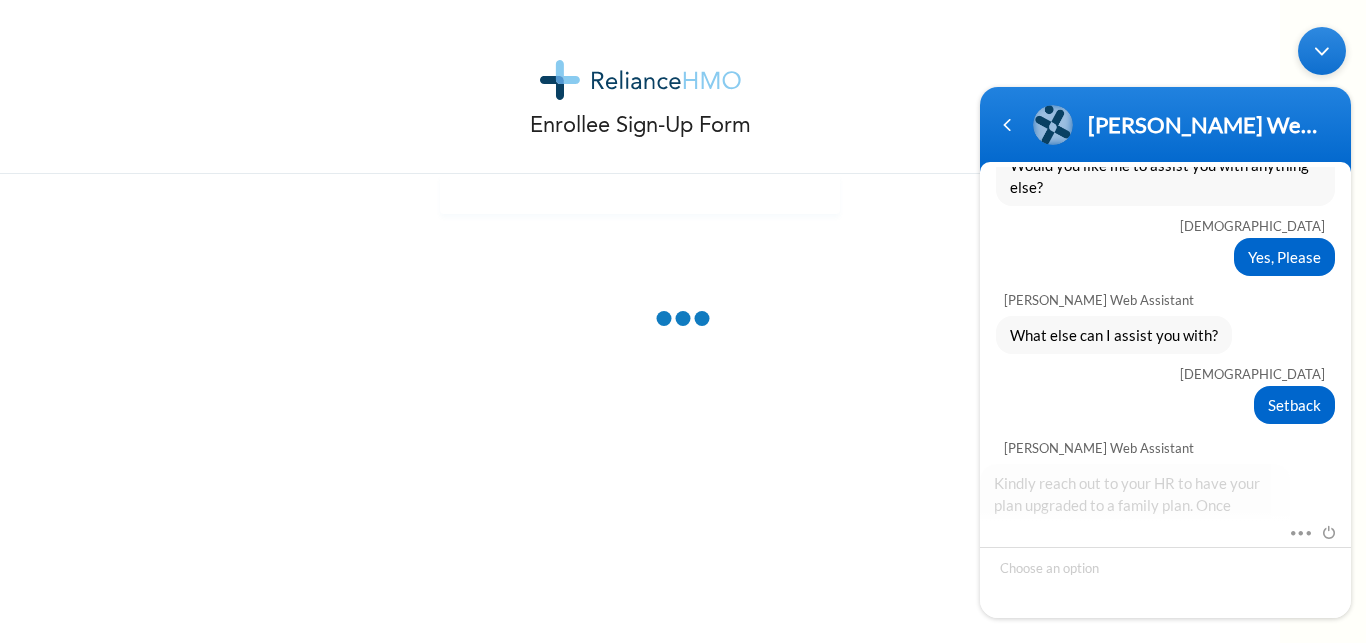 scroll, scrollTop: 2766, scrollLeft: 0, axis: vertical 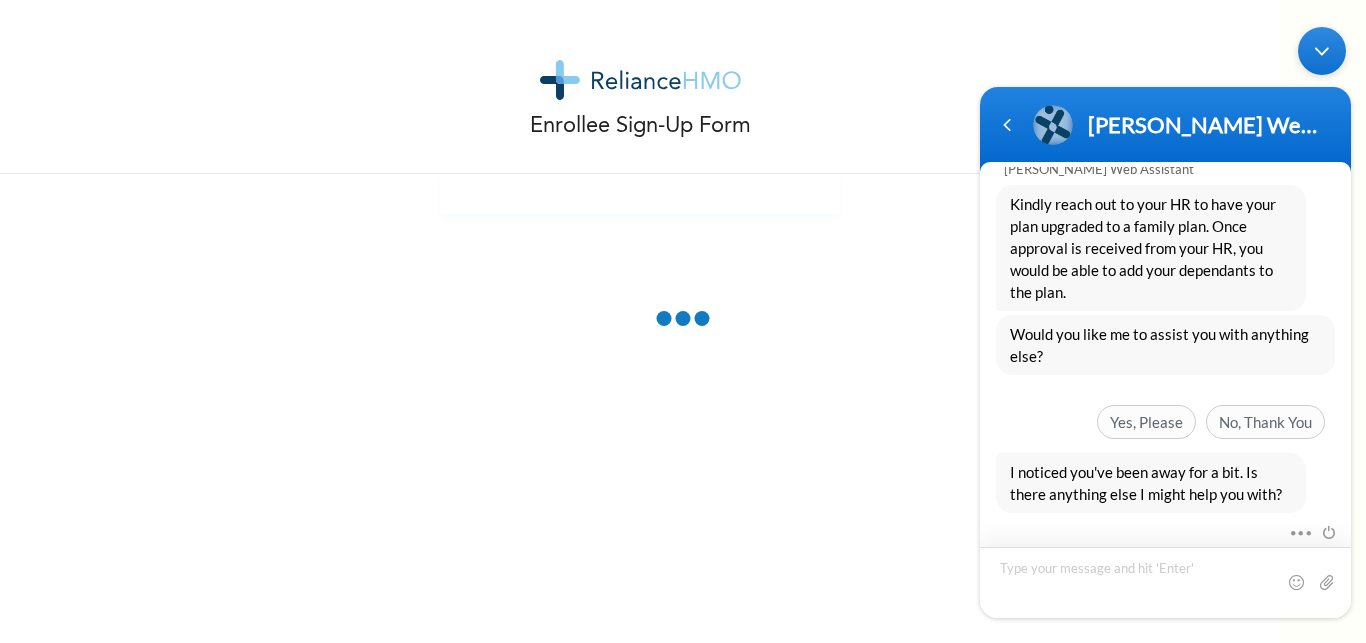 click at bounding box center [1165, 582] 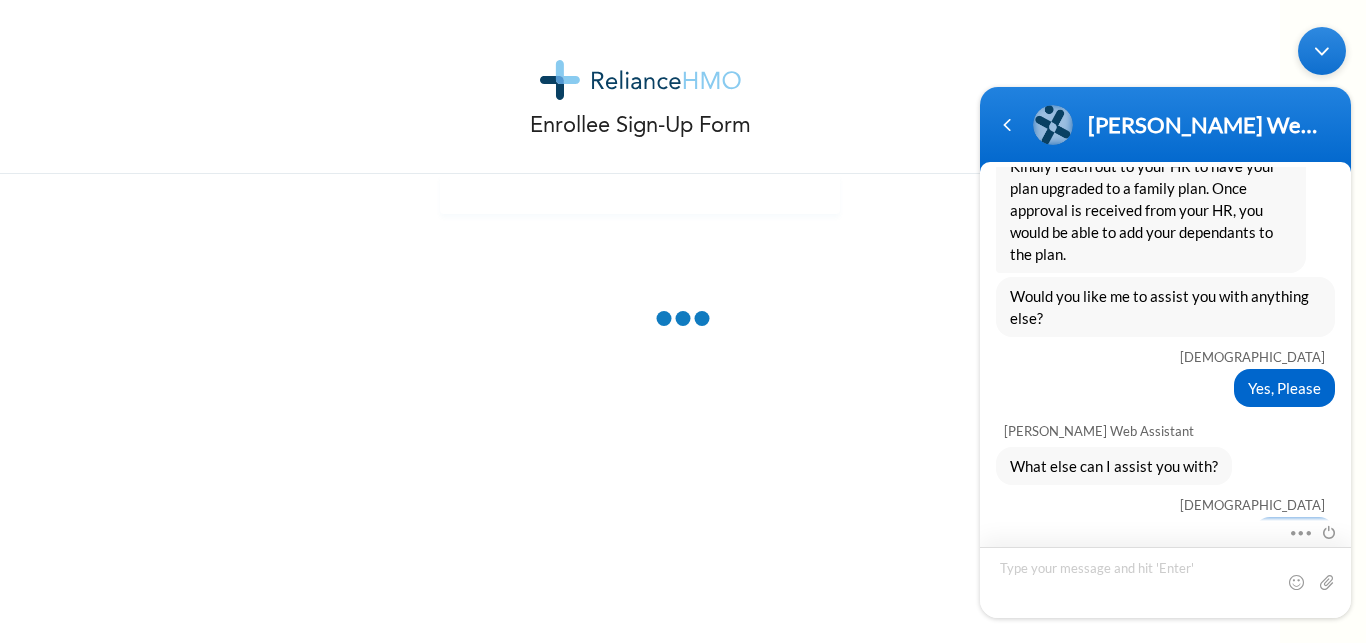 scroll, scrollTop: 2377, scrollLeft: 0, axis: vertical 